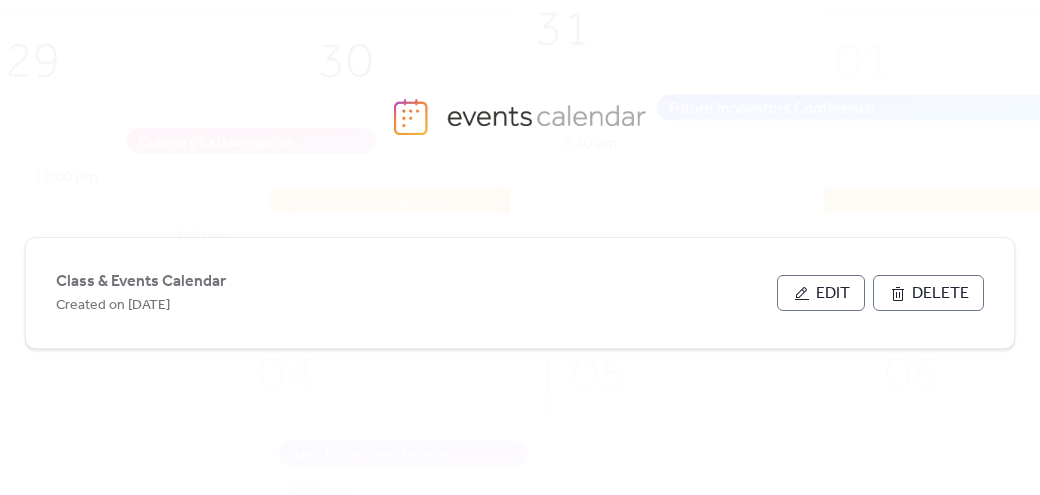 scroll, scrollTop: 0, scrollLeft: 0, axis: both 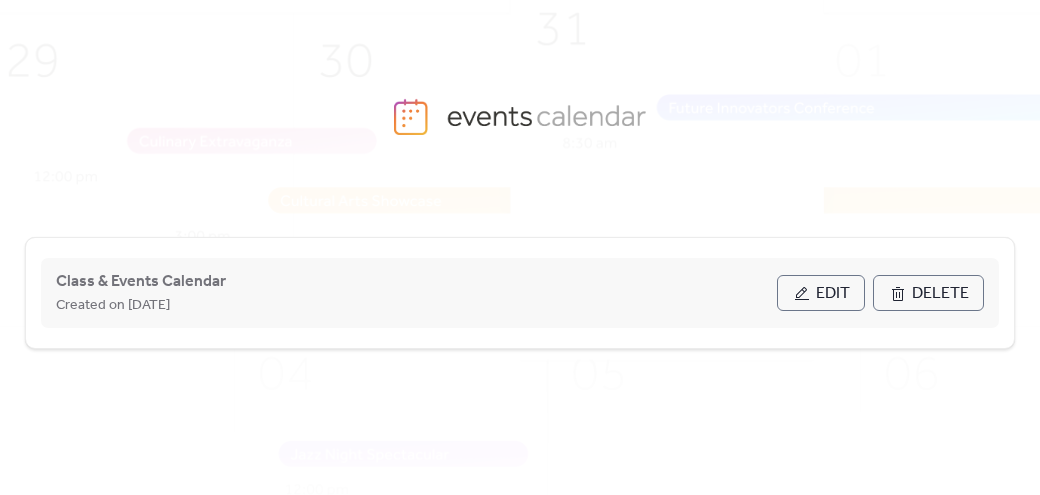 click on "Edit" at bounding box center [821, 293] 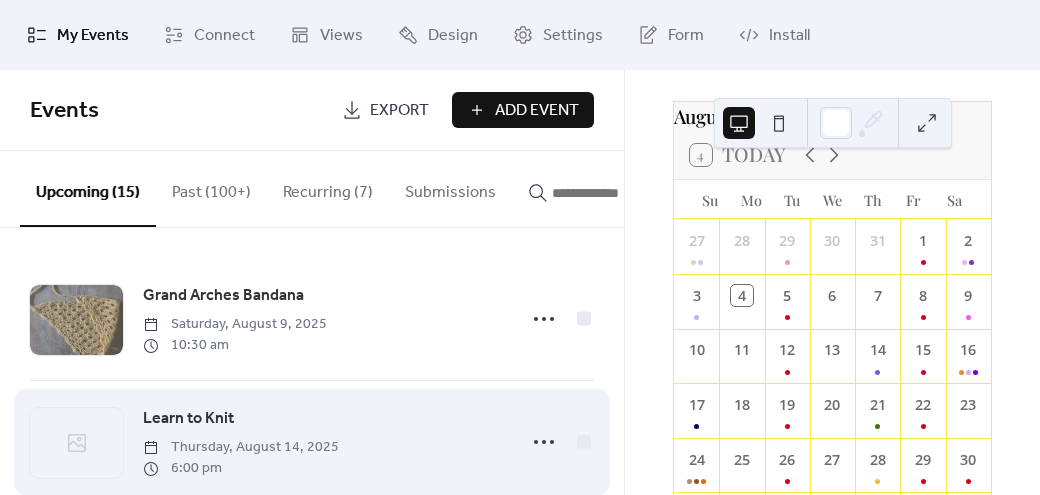 scroll, scrollTop: 85, scrollLeft: 0, axis: vertical 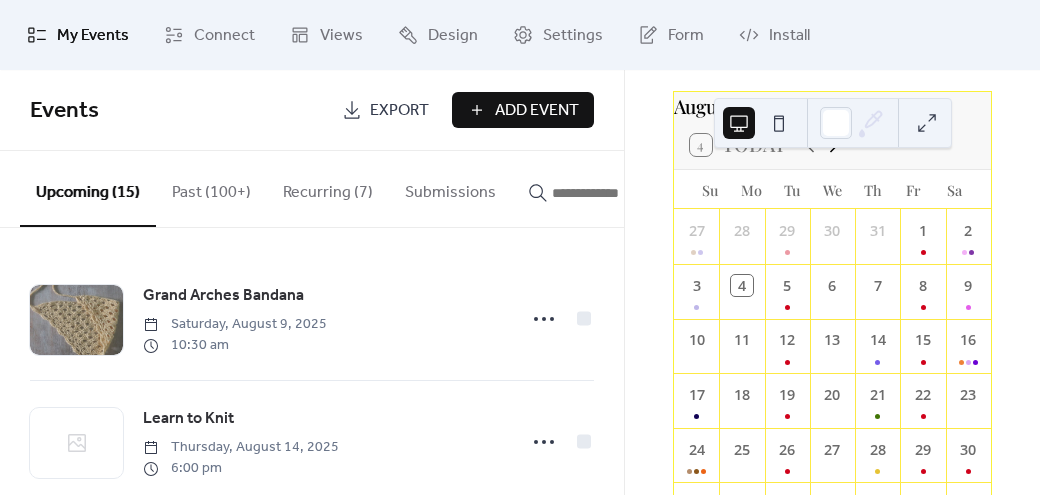 click 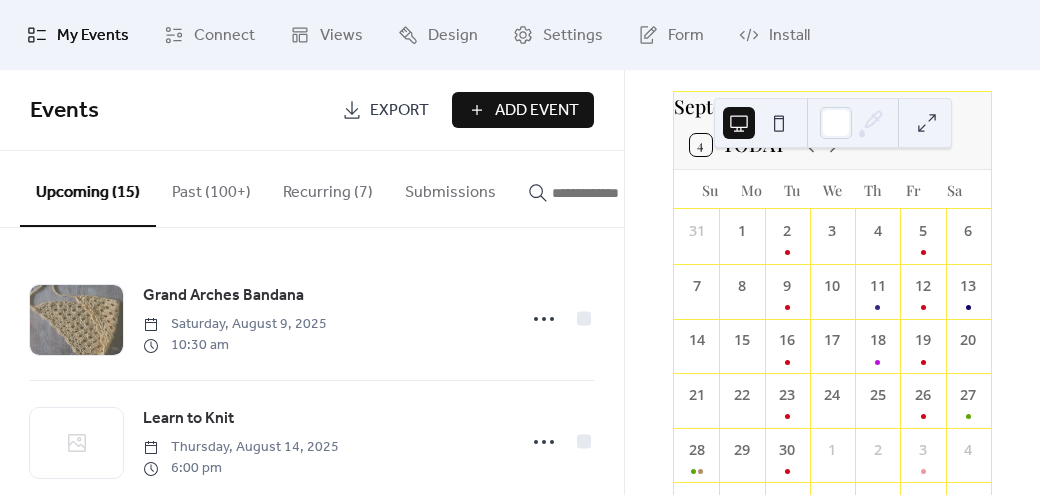click on "Add Event" at bounding box center (537, 111) 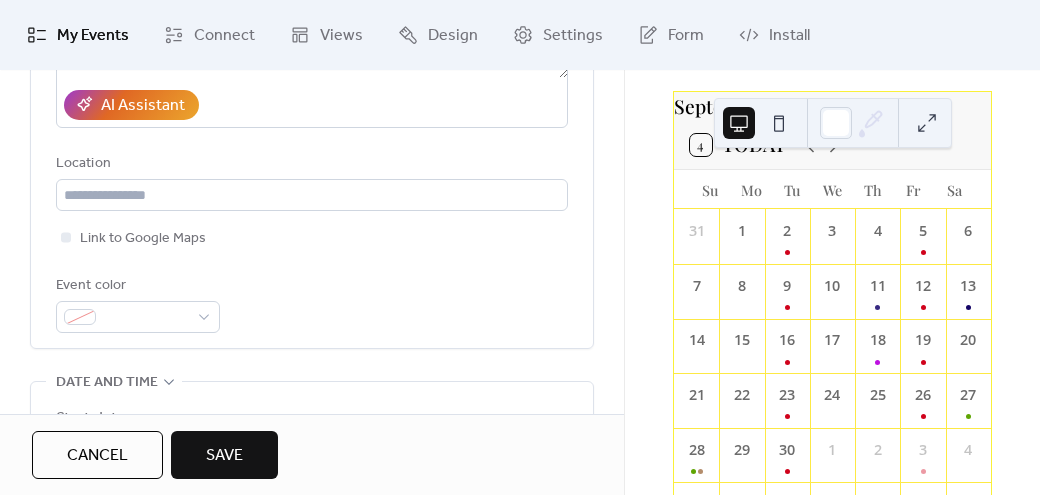 scroll, scrollTop: 393, scrollLeft: 0, axis: vertical 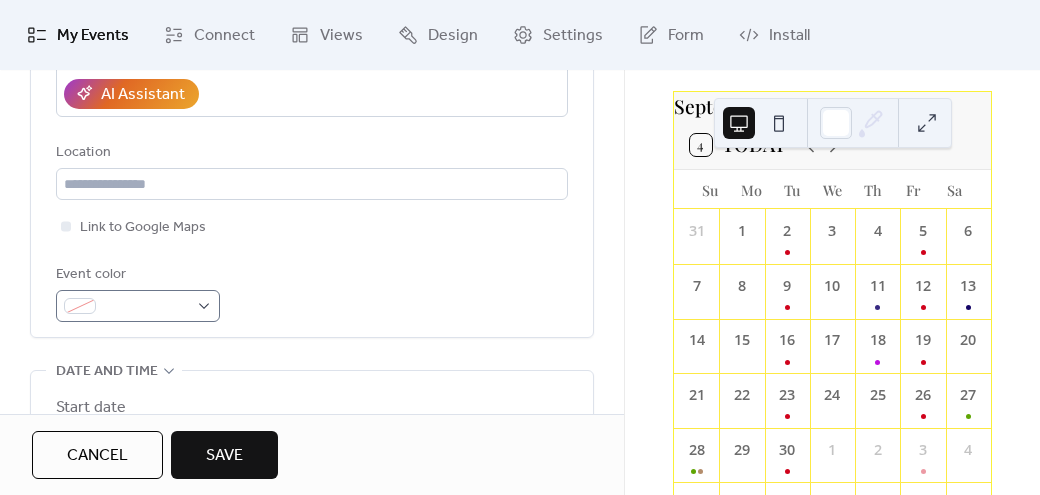 type on "**********" 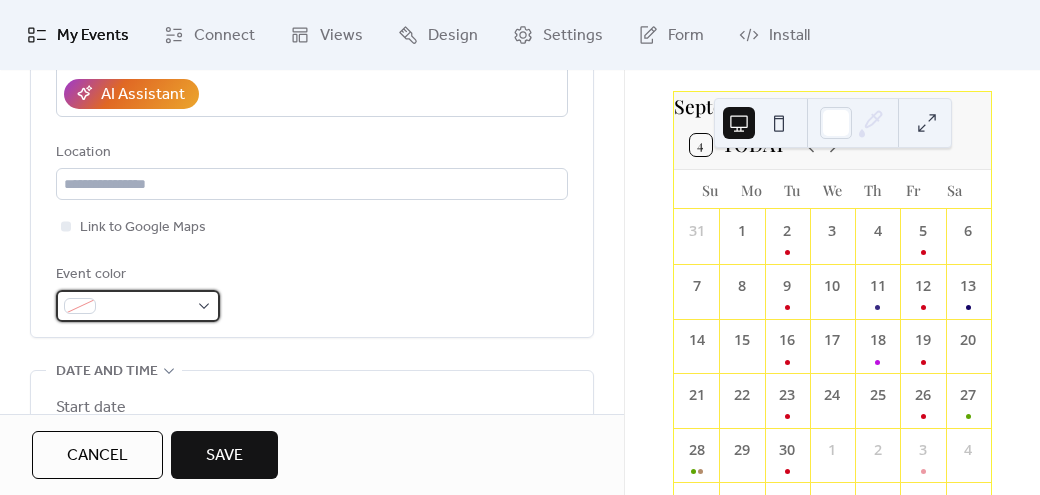 click at bounding box center [138, 306] 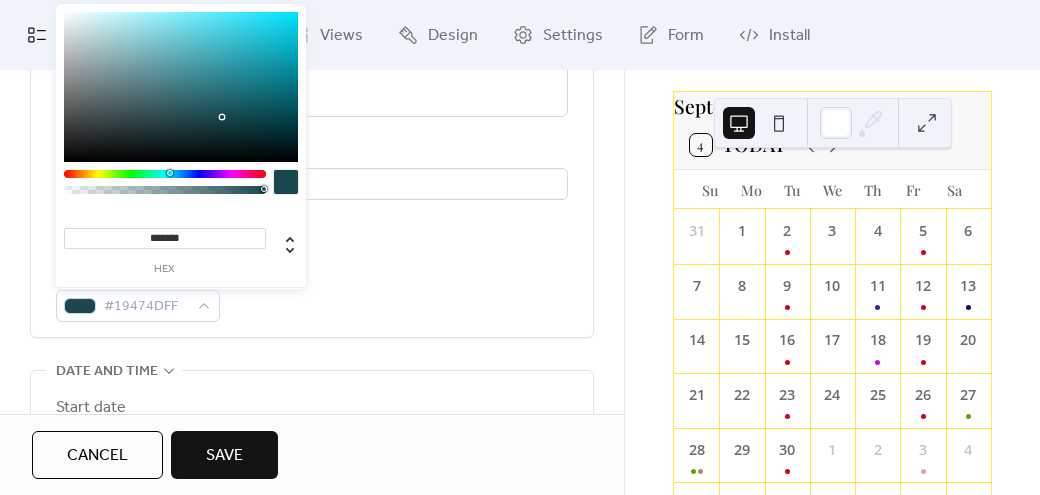 click at bounding box center (165, 174) 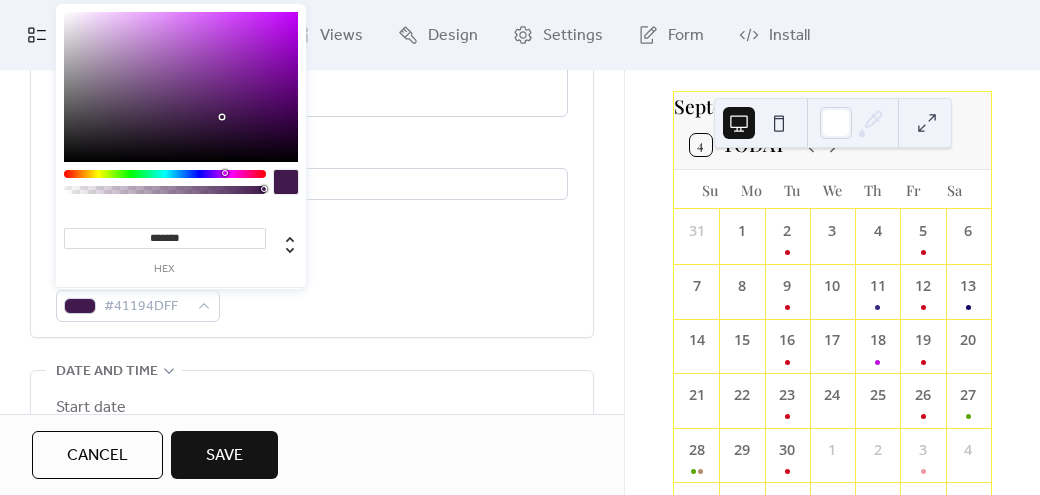 click at bounding box center [165, 174] 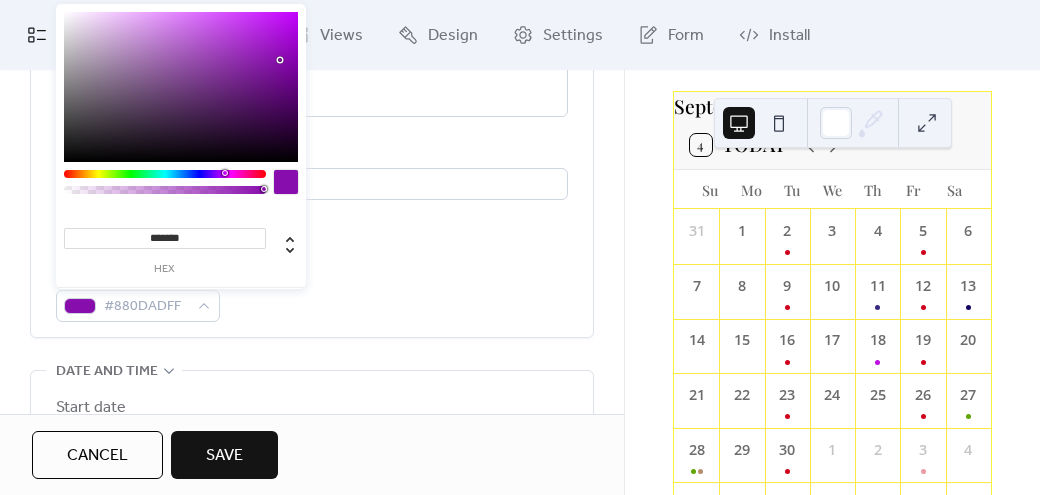 click at bounding box center (181, 87) 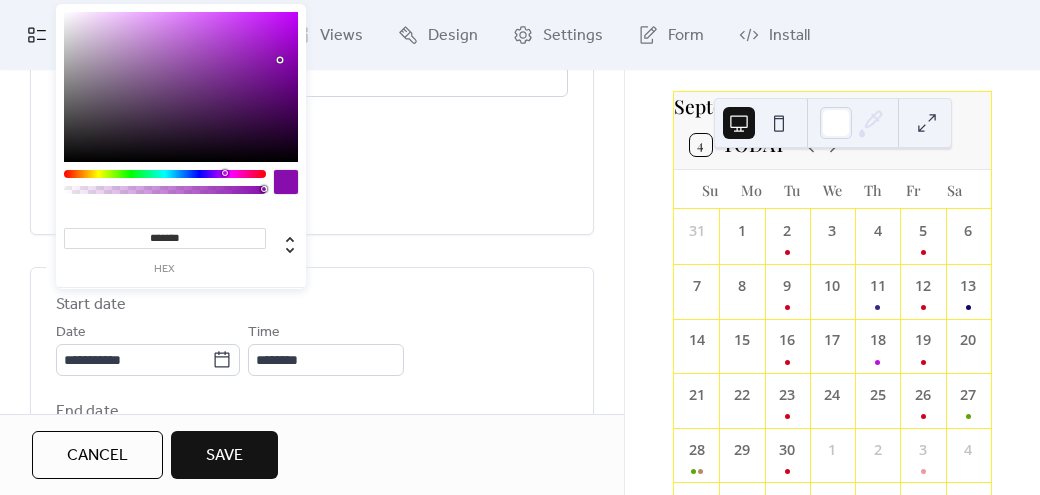 scroll, scrollTop: 496, scrollLeft: 0, axis: vertical 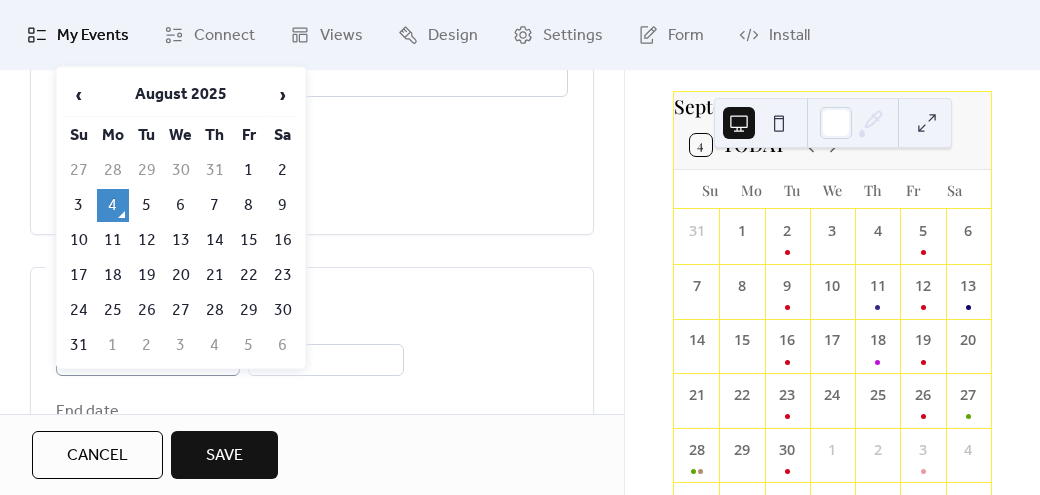 click 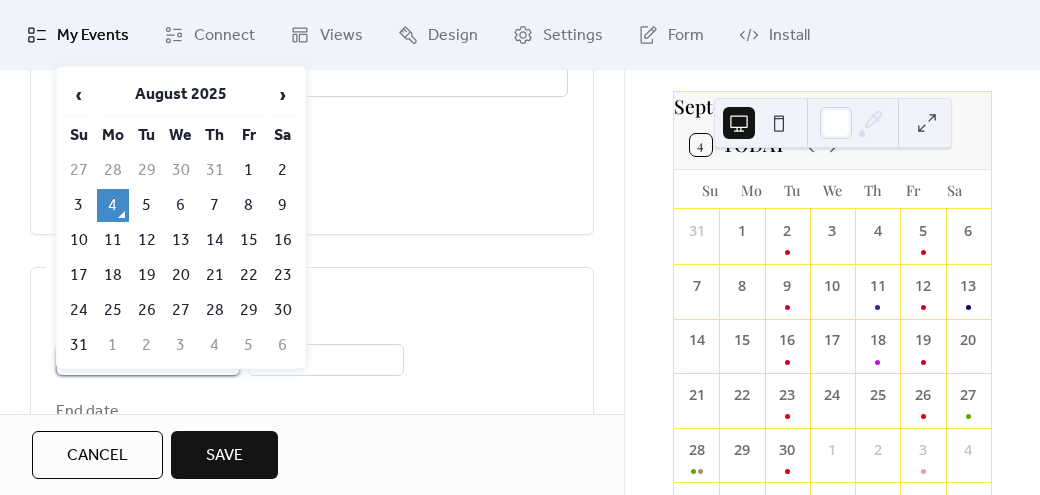 click on "**********" at bounding box center (134, 360) 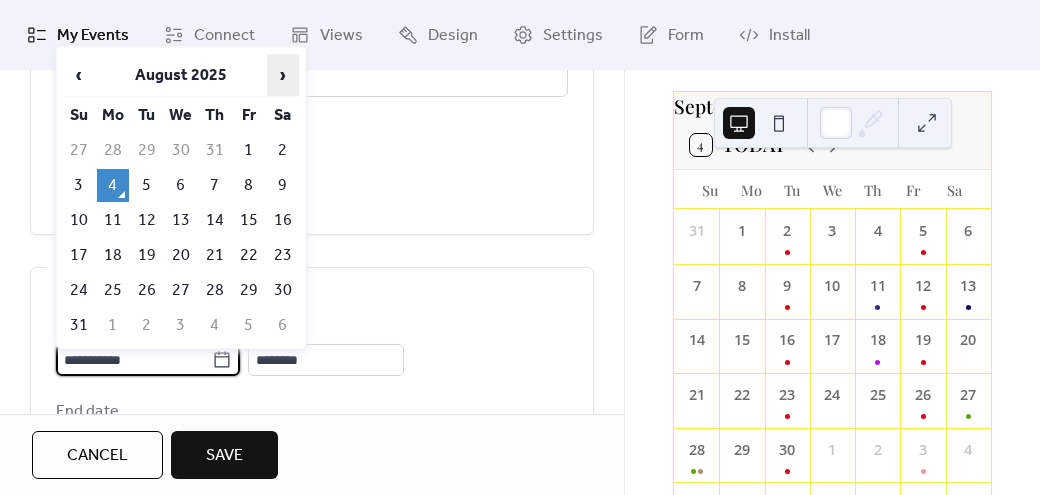 click on "›" at bounding box center [283, 75] 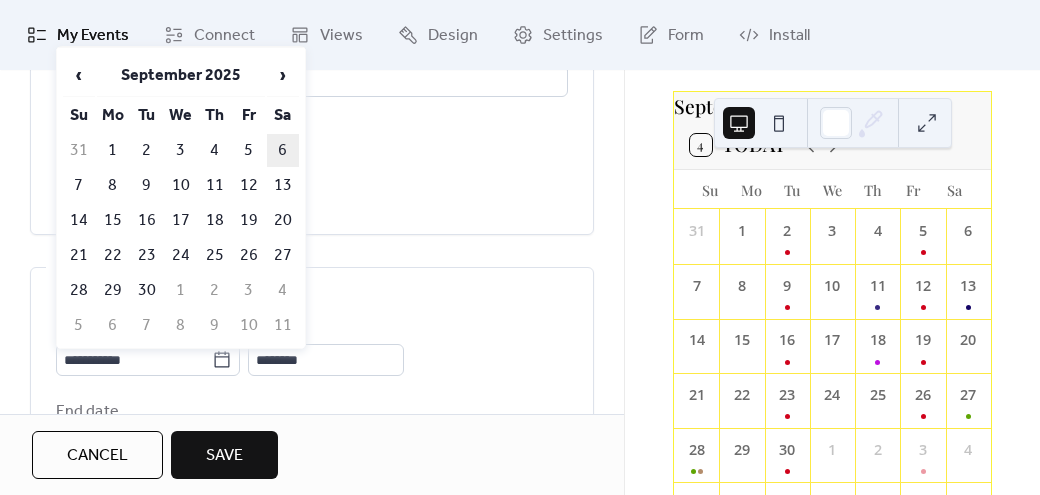 click on "6" at bounding box center [283, 150] 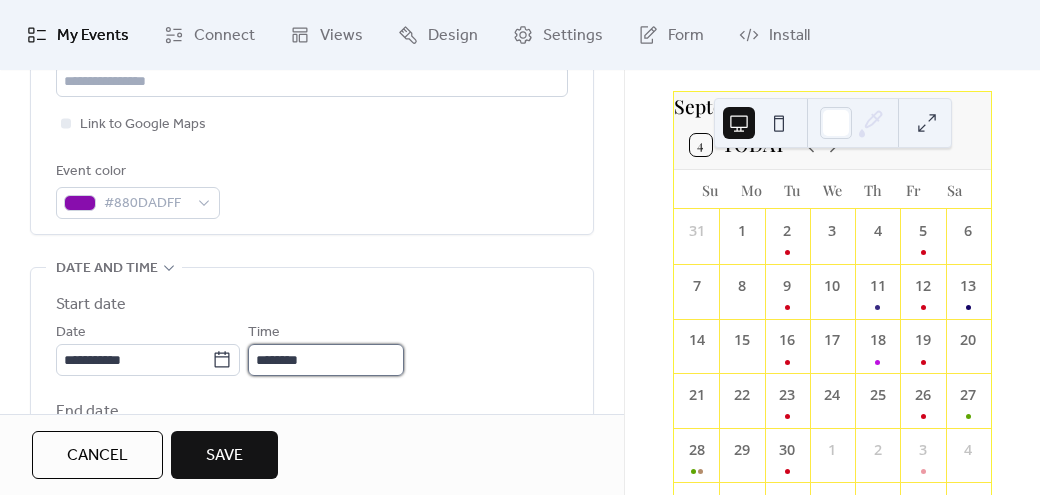 click on "********" at bounding box center [326, 360] 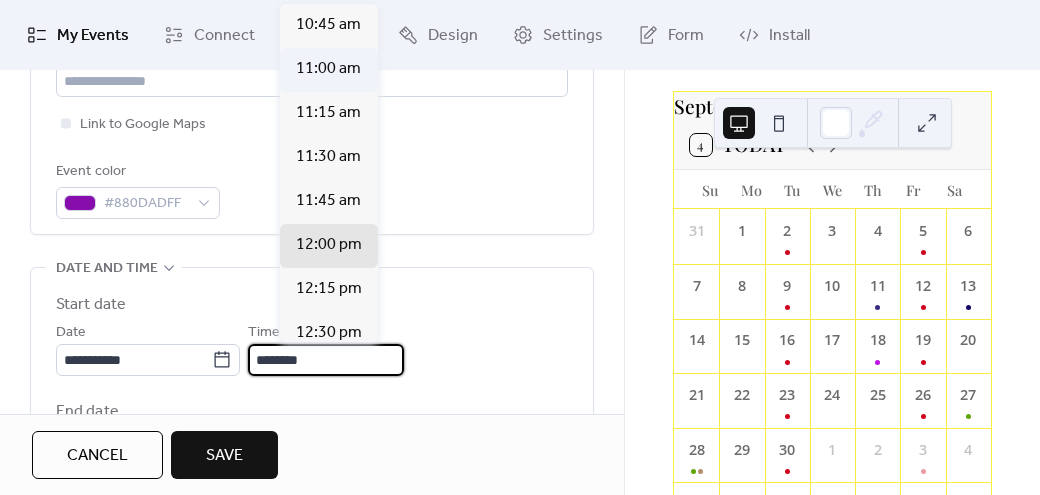 scroll, scrollTop: 1892, scrollLeft: 0, axis: vertical 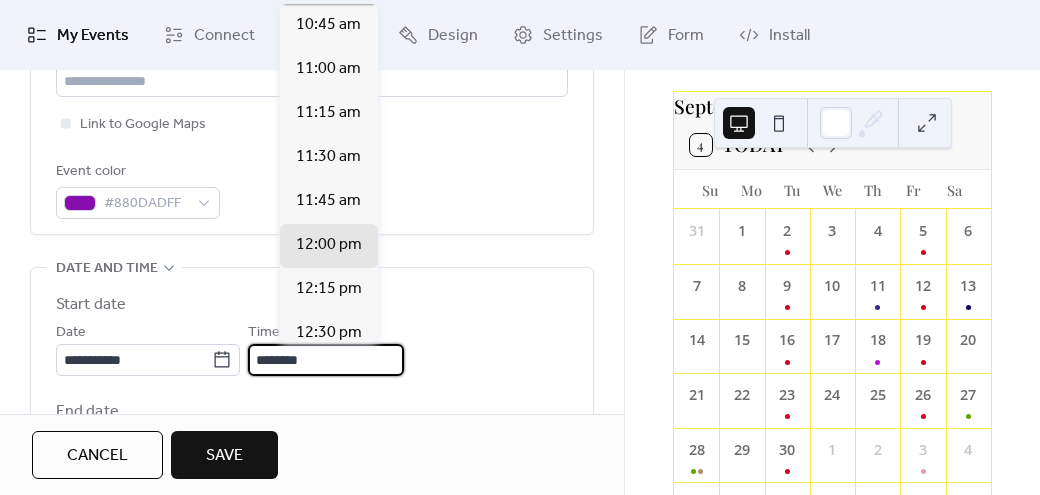 click on "10:30 am" at bounding box center [328, -19] 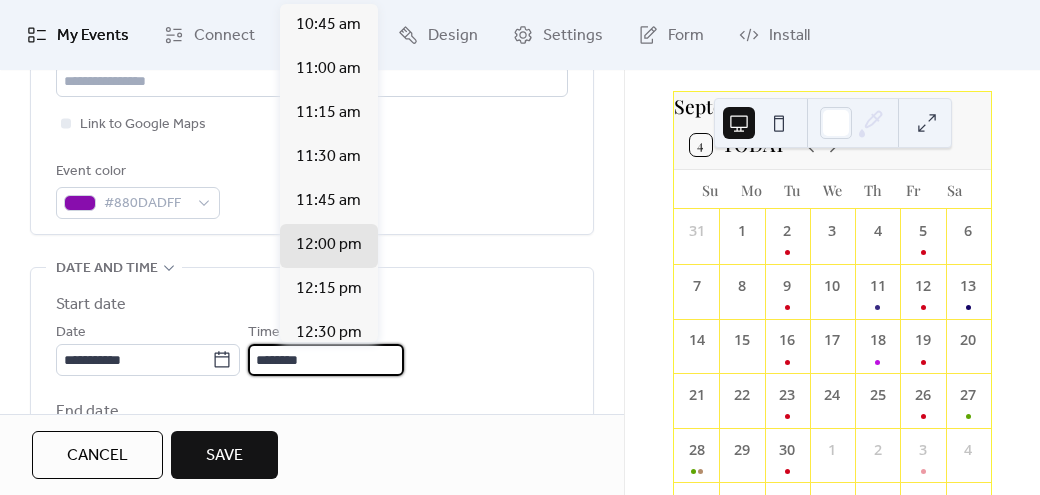type on "********" 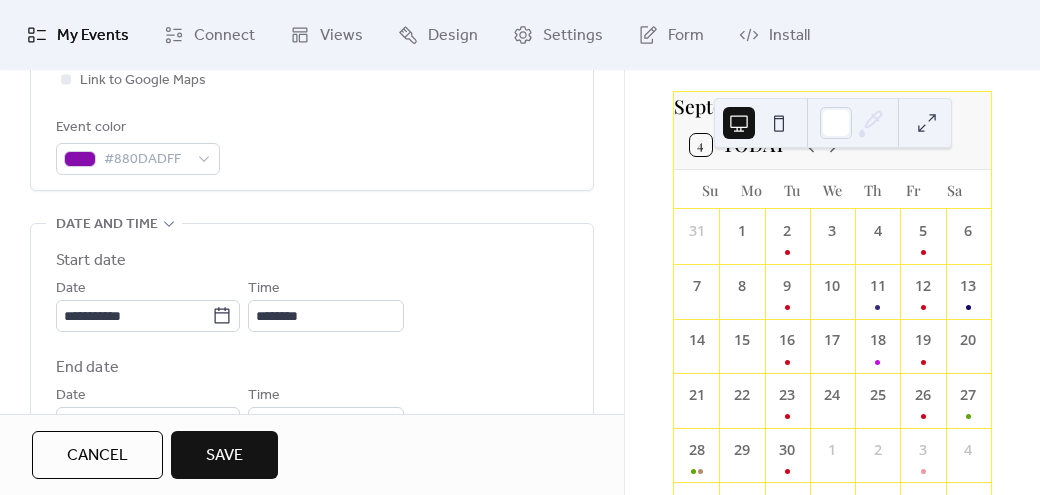 scroll, scrollTop: 566, scrollLeft: 0, axis: vertical 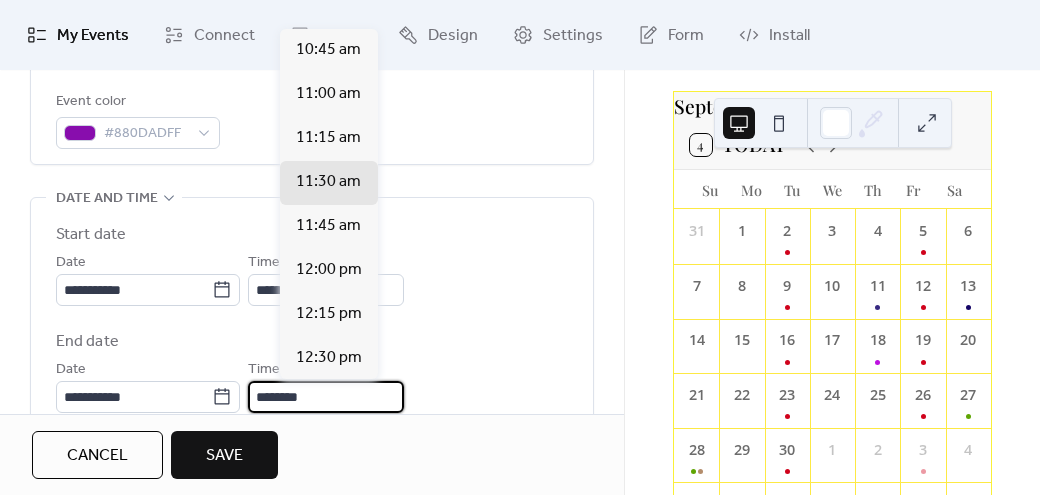 click on "********" at bounding box center [326, 397] 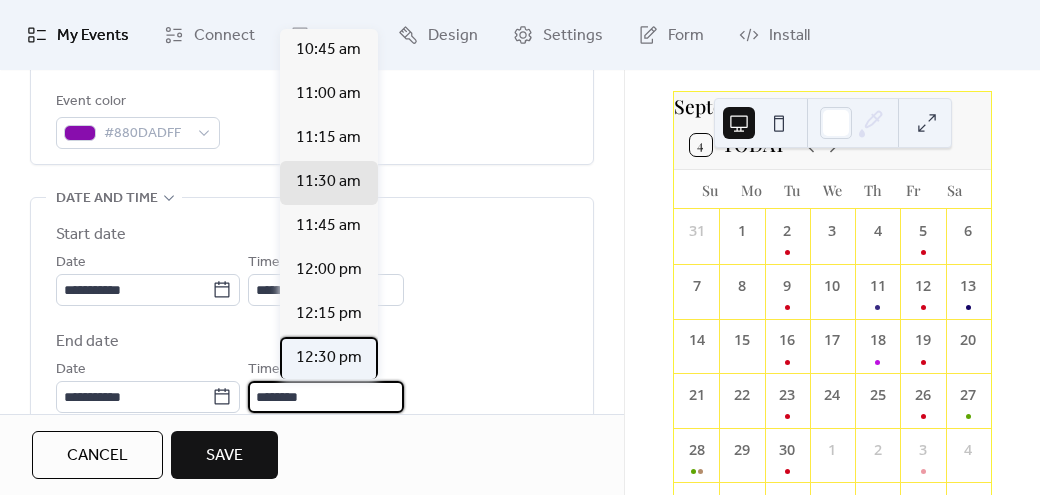 click on "12:30 pm" at bounding box center (329, 358) 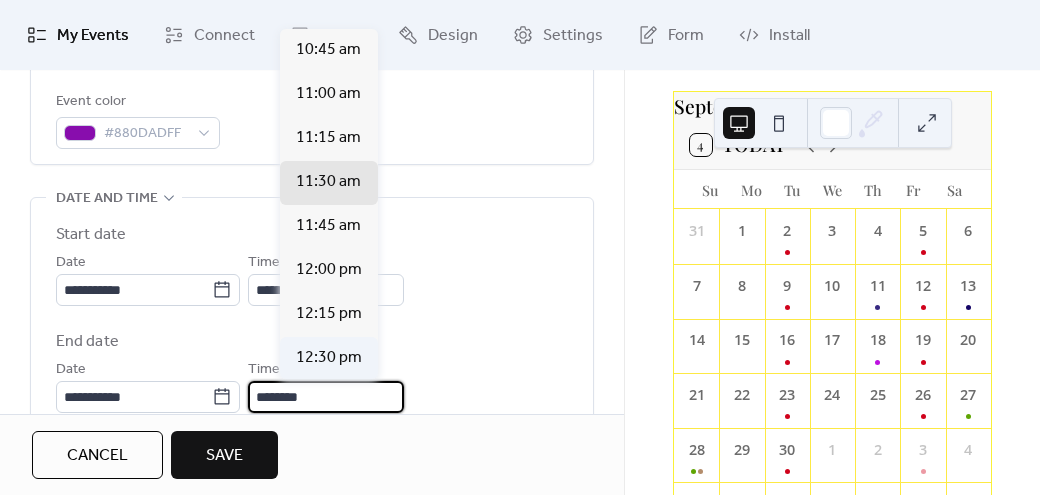 type on "********" 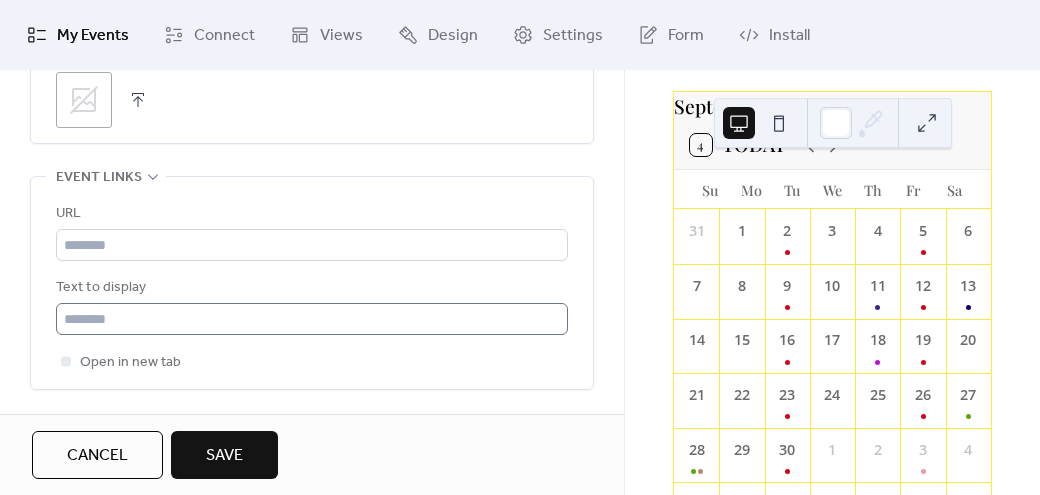 scroll, scrollTop: 1184, scrollLeft: 0, axis: vertical 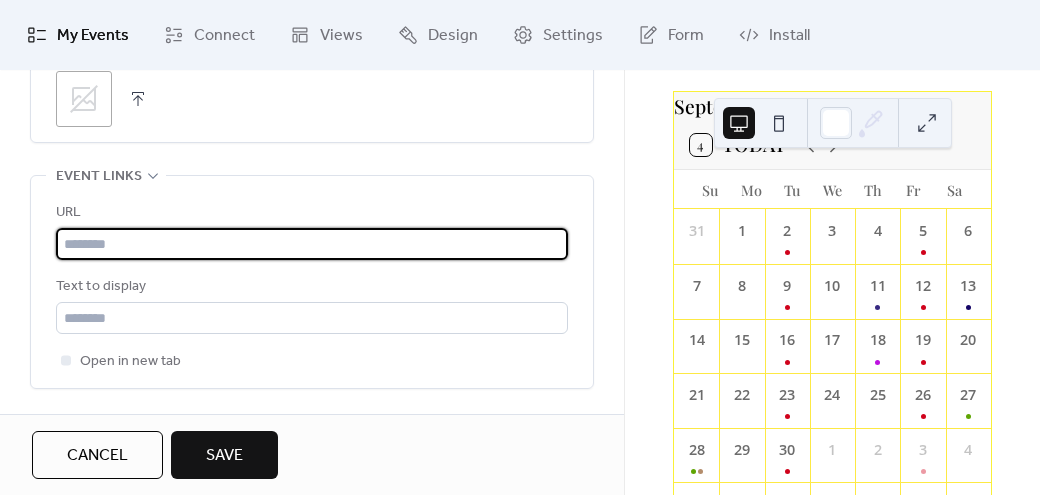 click at bounding box center [312, 244] 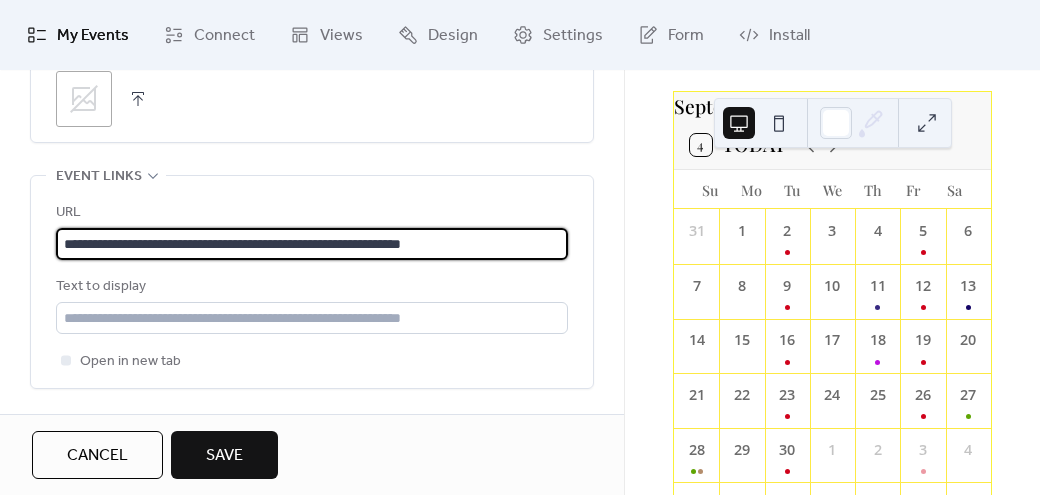 type on "**********" 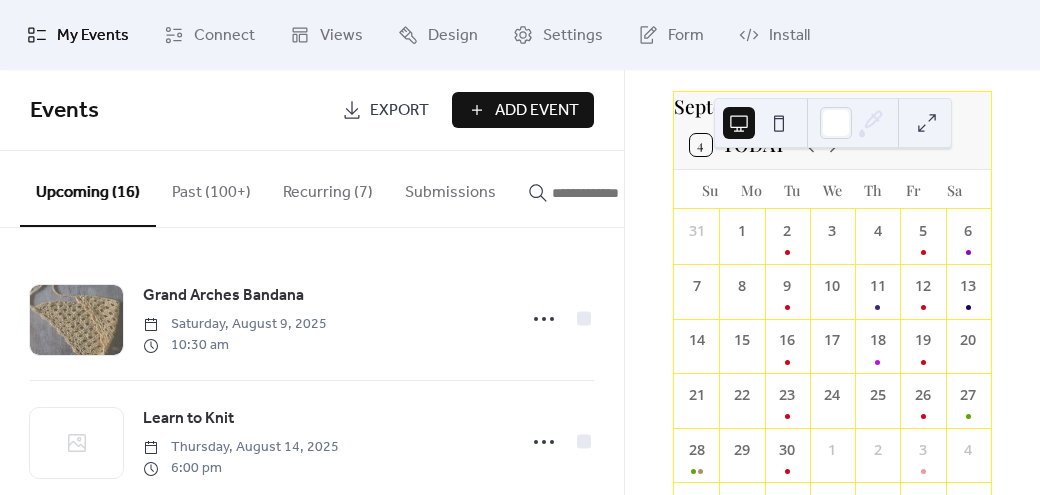 click on "Add Event" at bounding box center (537, 111) 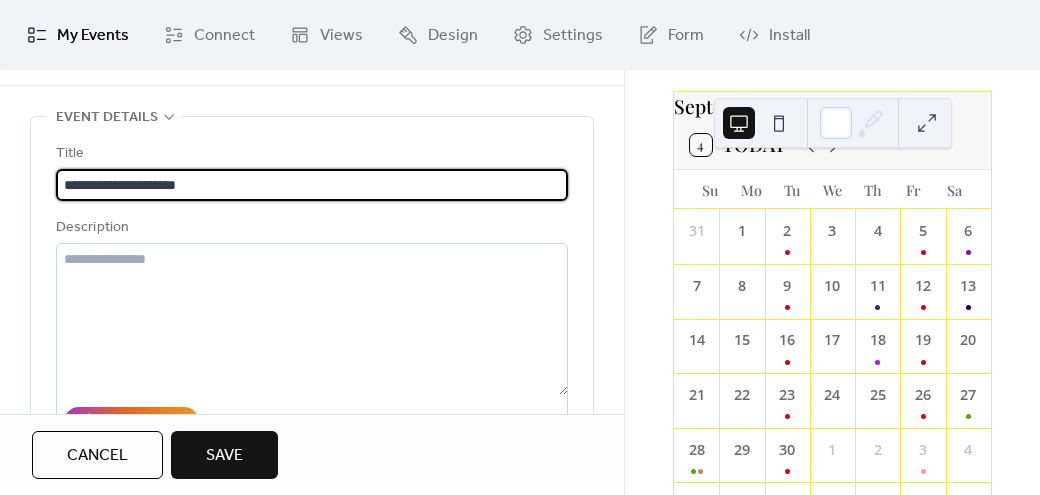 scroll, scrollTop: 66, scrollLeft: 0, axis: vertical 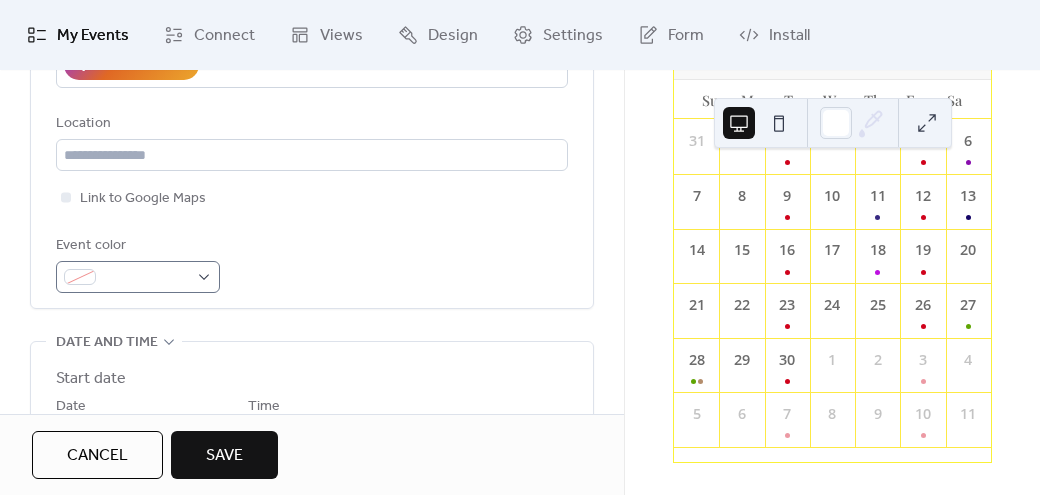 type on "**********" 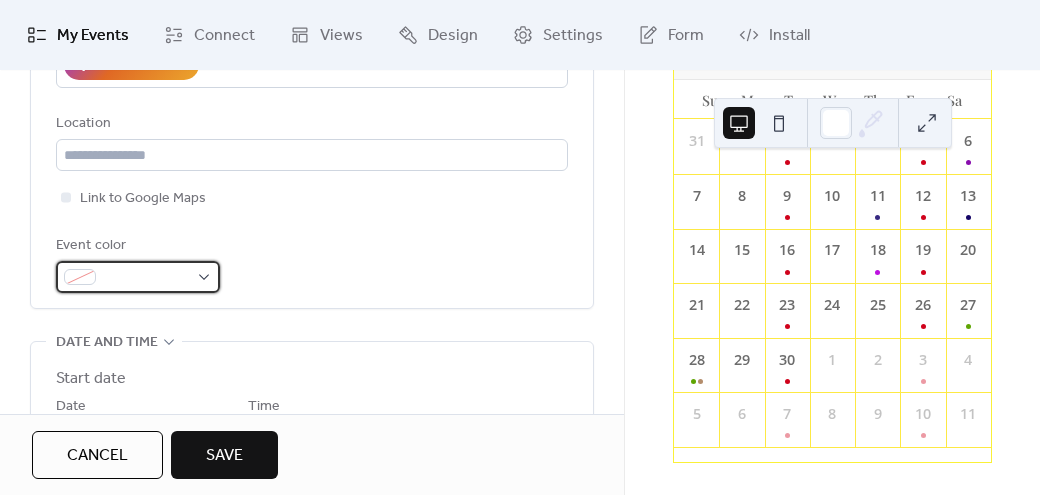 click at bounding box center (138, 277) 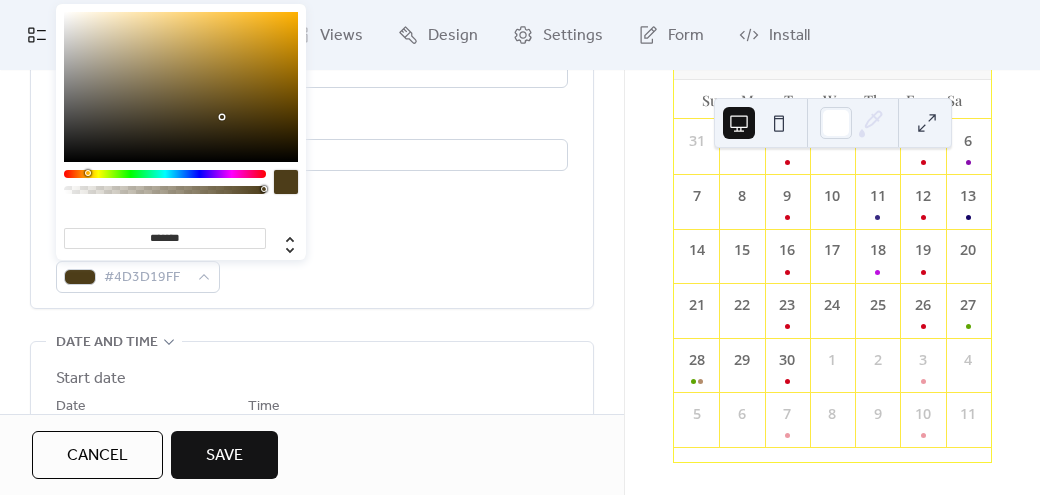 click at bounding box center (165, 174) 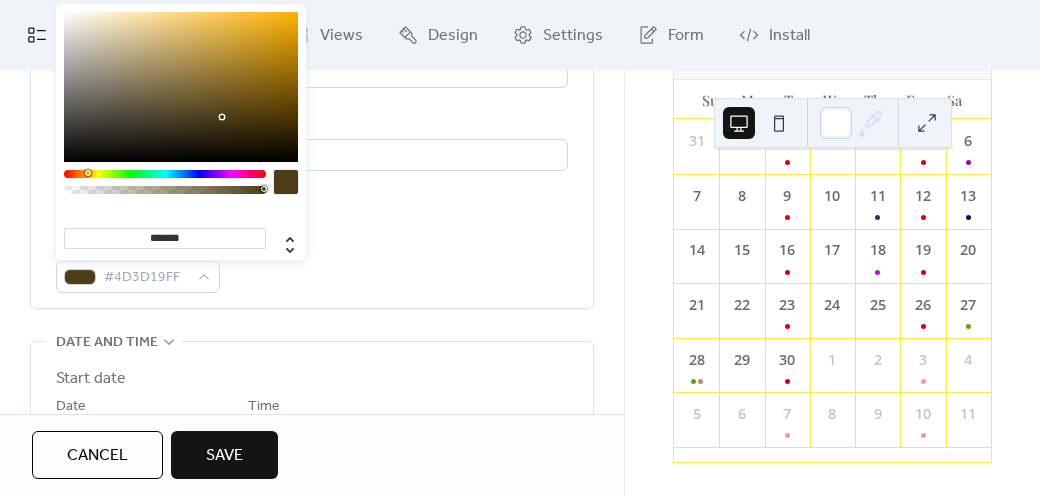 click at bounding box center [165, 174] 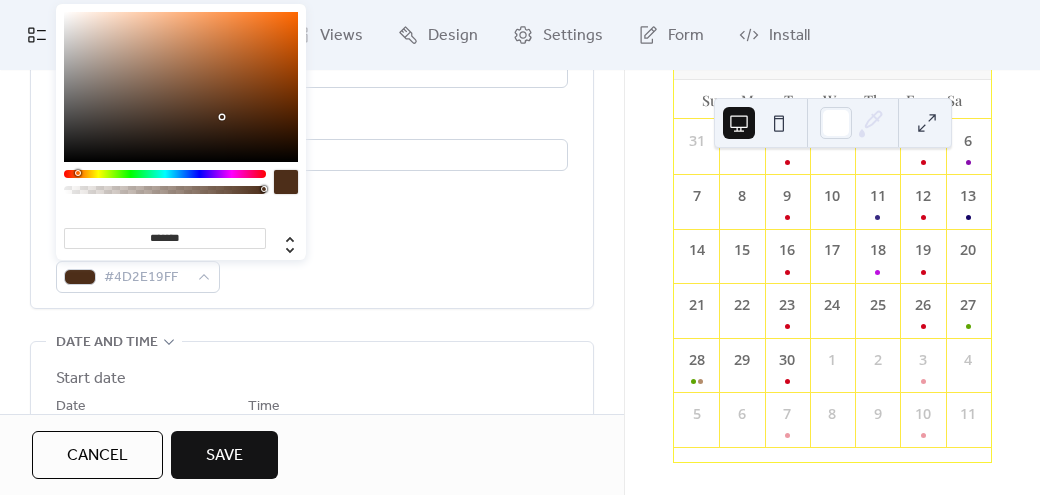 type on "*******" 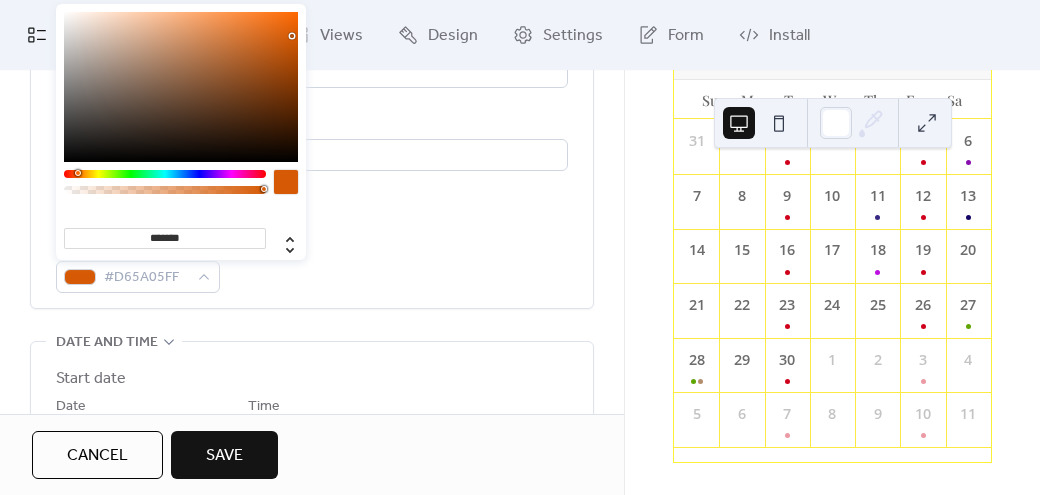 click at bounding box center (181, 87) 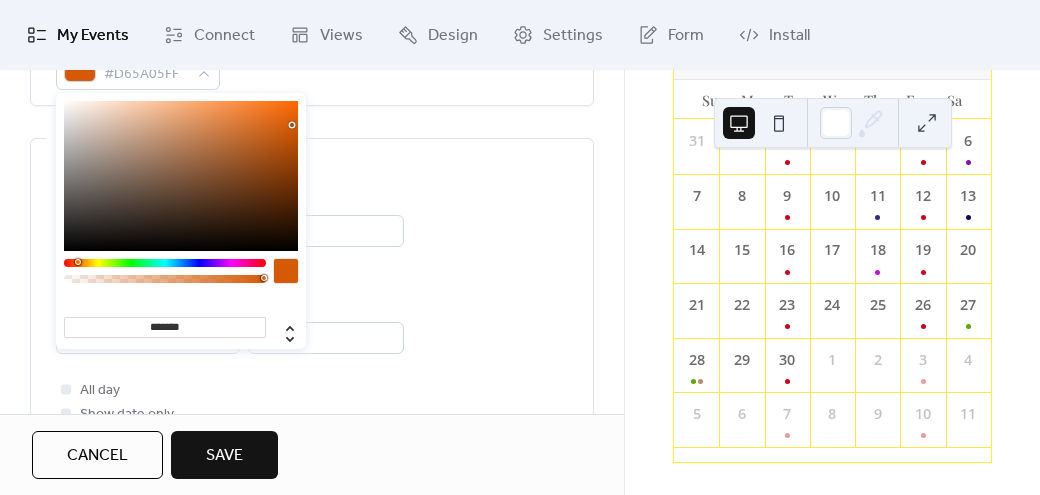 scroll, scrollTop: 624, scrollLeft: 0, axis: vertical 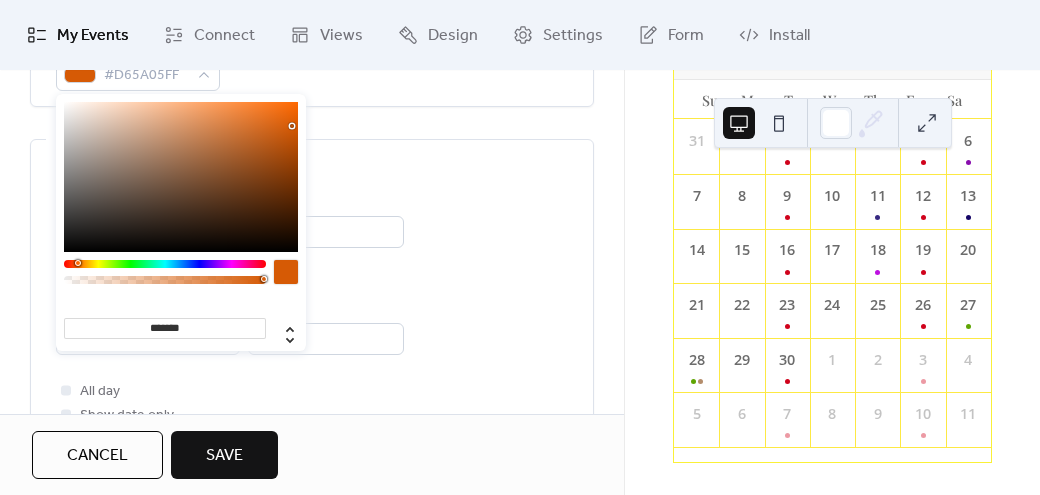 drag, startPoint x: 507, startPoint y: 273, endPoint x: 488, endPoint y: 279, distance: 19.924858 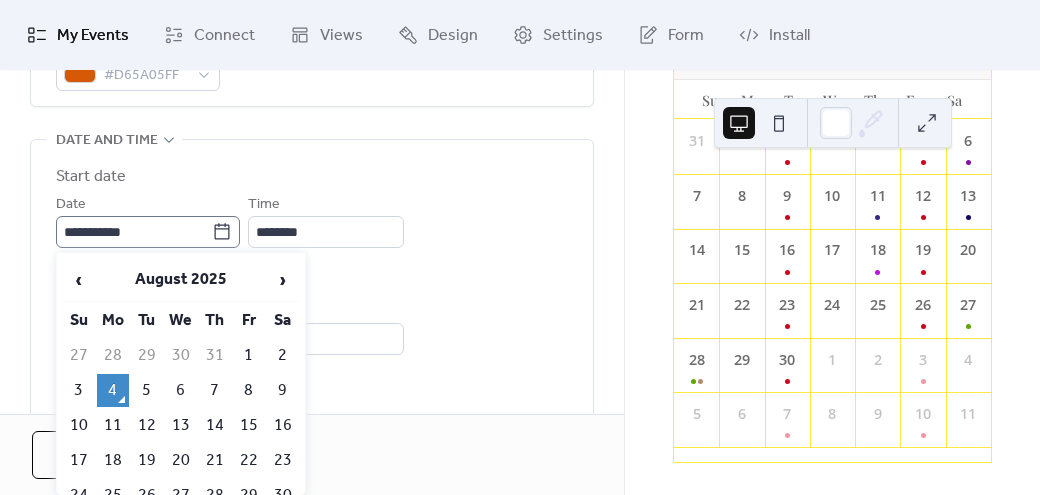 click 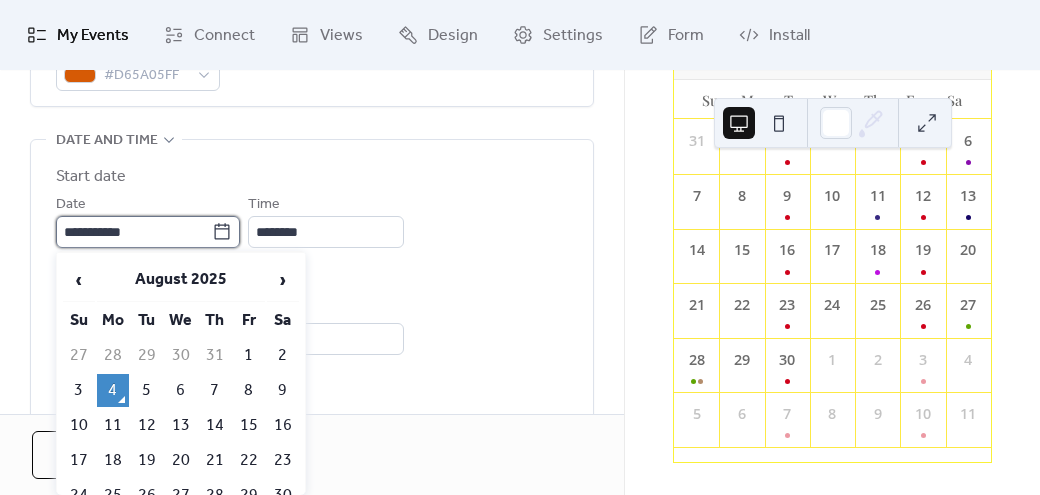 click on "**********" at bounding box center [134, 232] 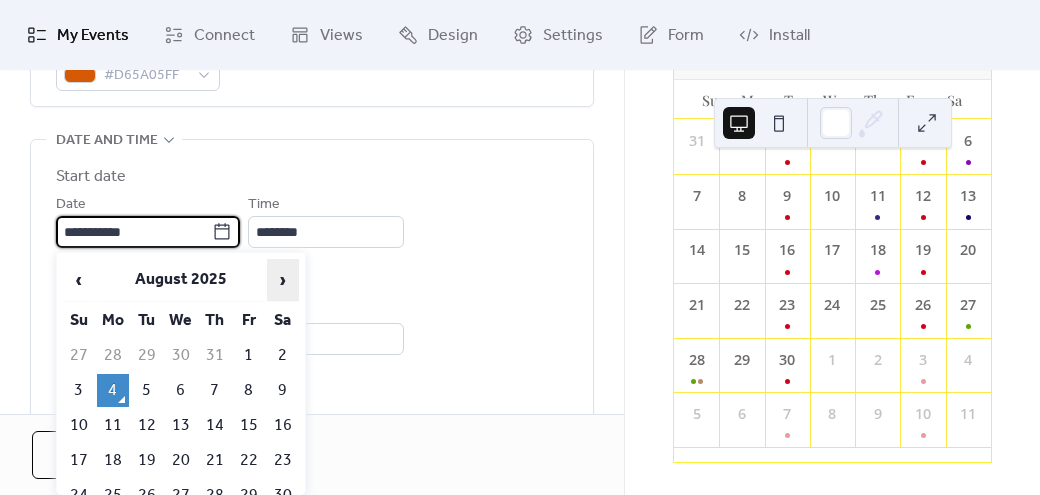 click on "›" at bounding box center (283, 280) 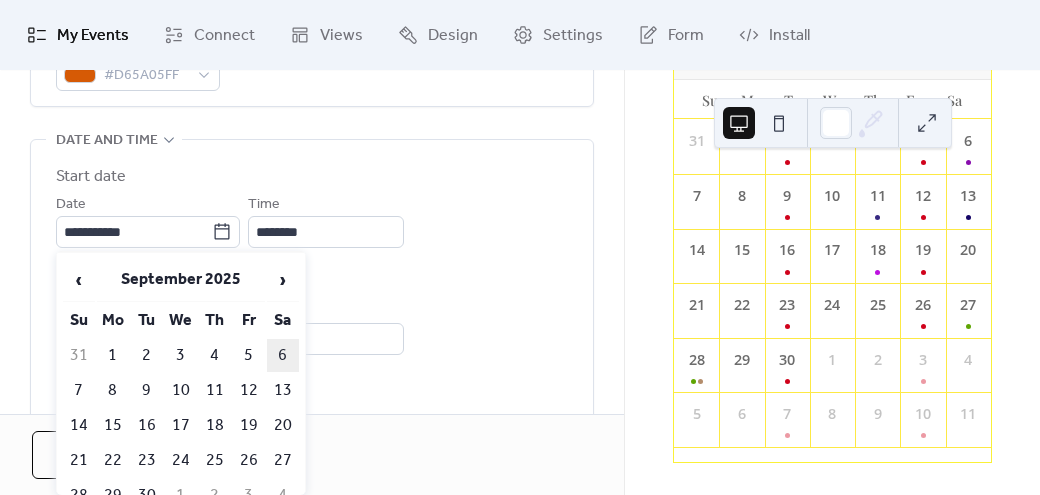 click on "6" at bounding box center (283, 355) 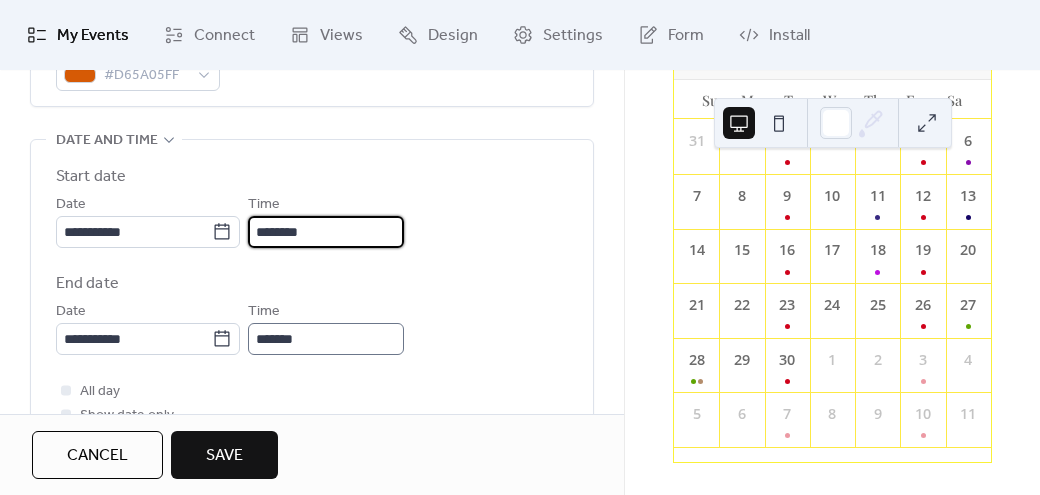 click on "********" at bounding box center (326, 232) 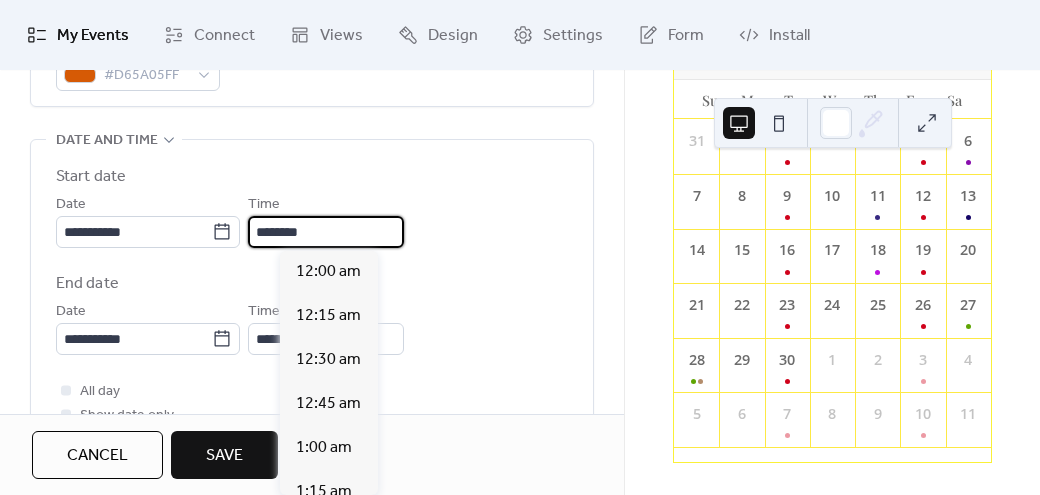 scroll, scrollTop: 2144, scrollLeft: 0, axis: vertical 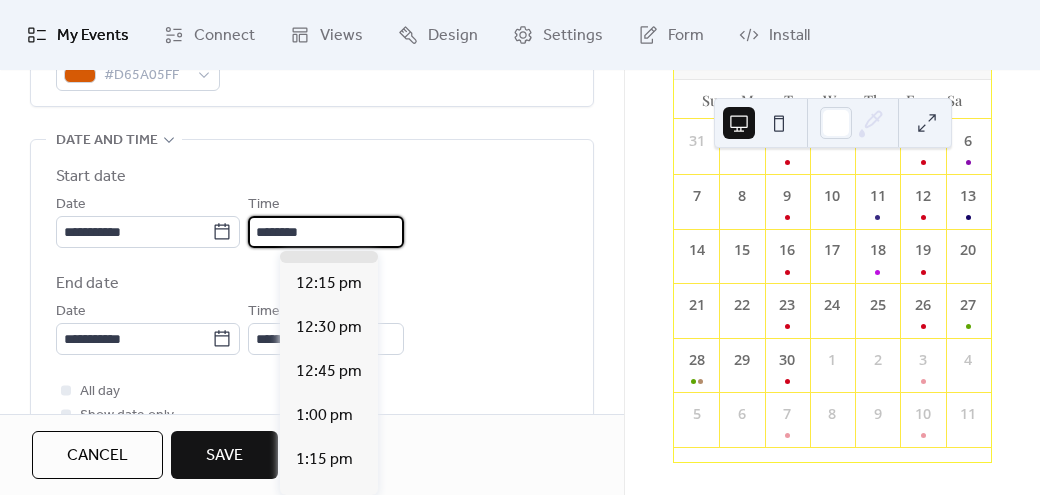 drag, startPoint x: 321, startPoint y: 227, endPoint x: 291, endPoint y: 223, distance: 30.265491 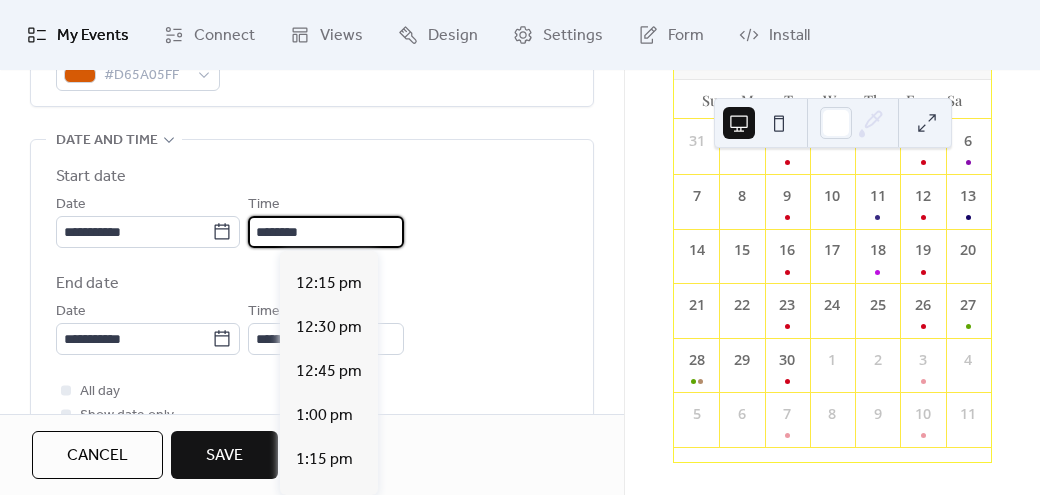 scroll, scrollTop: 4020, scrollLeft: 0, axis: vertical 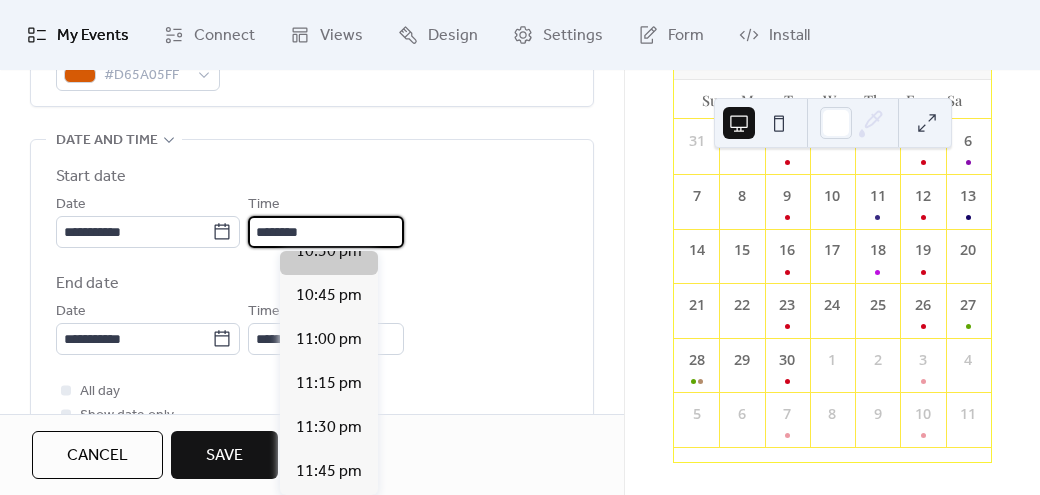 type on "********" 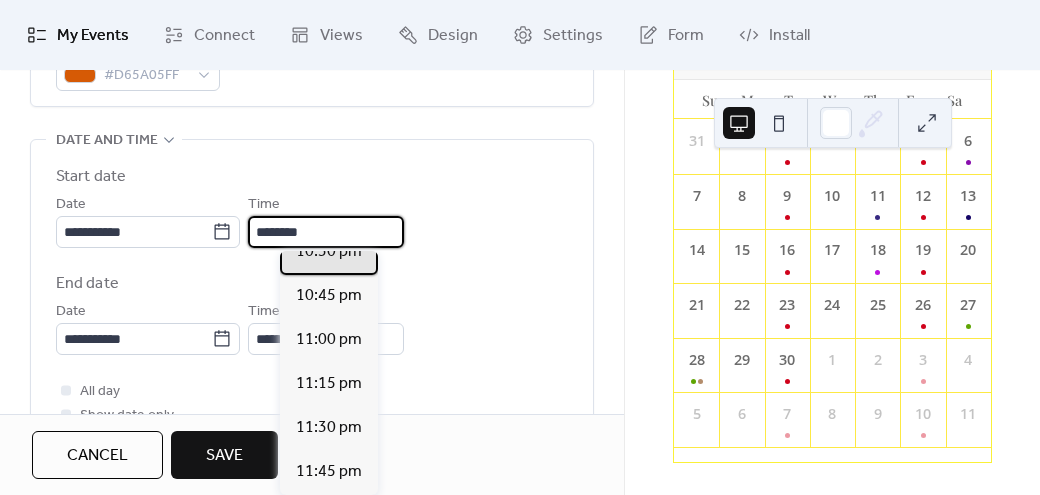 click on "10:30 pm" at bounding box center [329, 252] 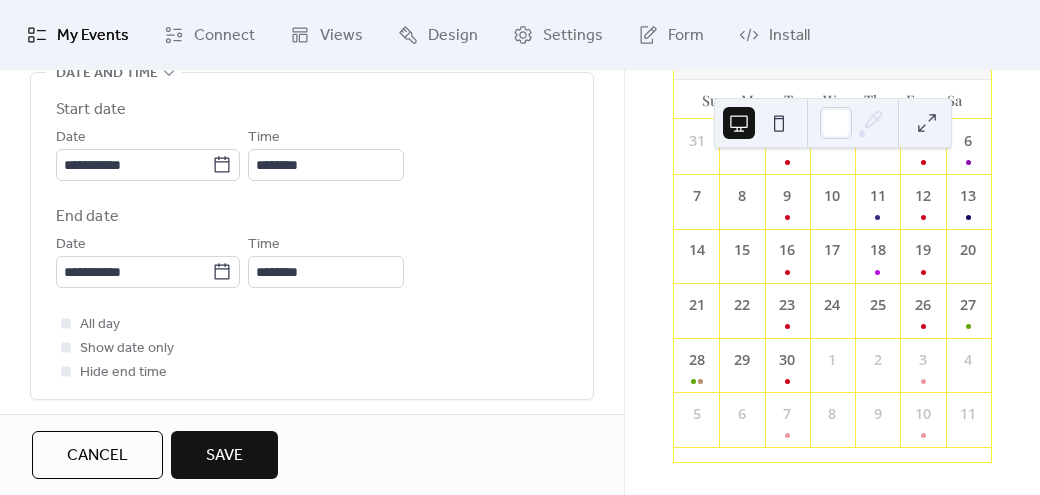scroll, scrollTop: 692, scrollLeft: 0, axis: vertical 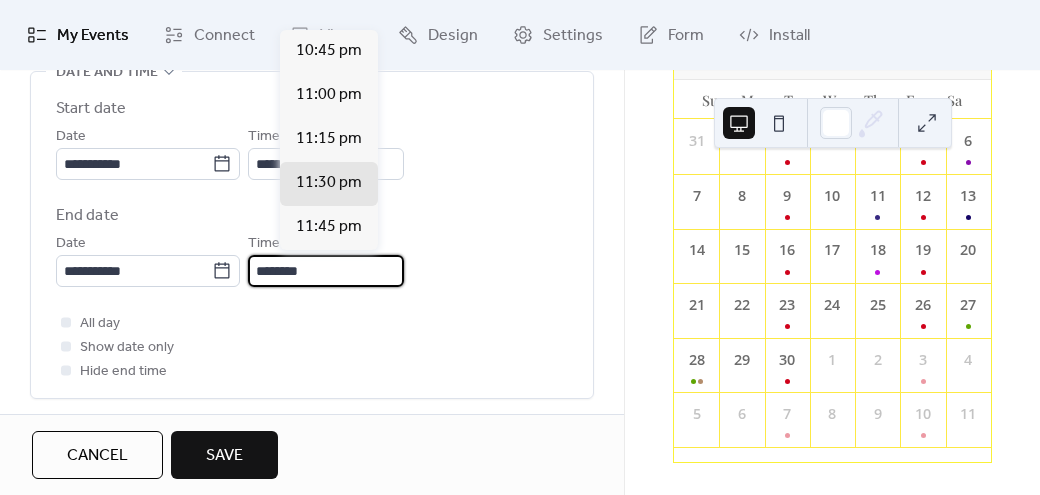 click on "********" at bounding box center (326, 271) 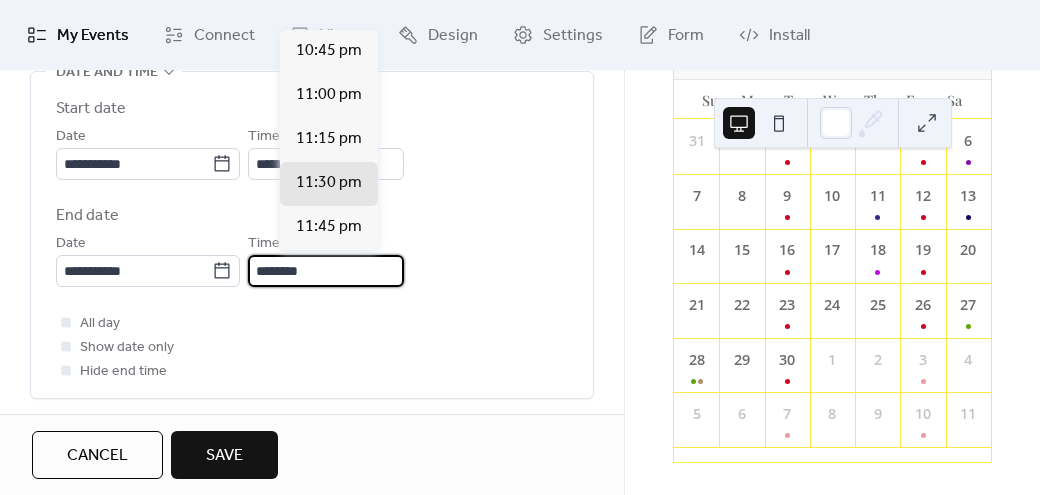 click on "**********" at bounding box center (312, 235) 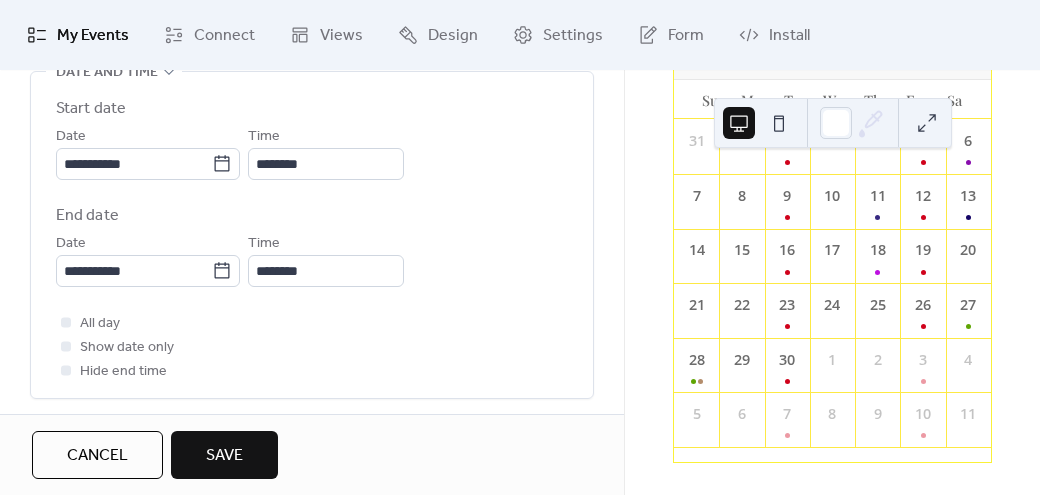click on "**********" at bounding box center (312, 259) 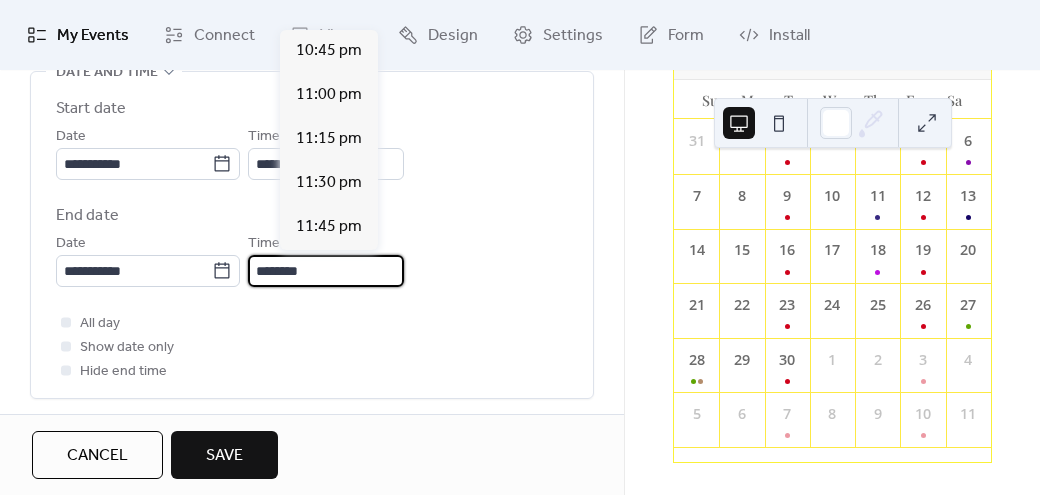 click on "********" at bounding box center (326, 271) 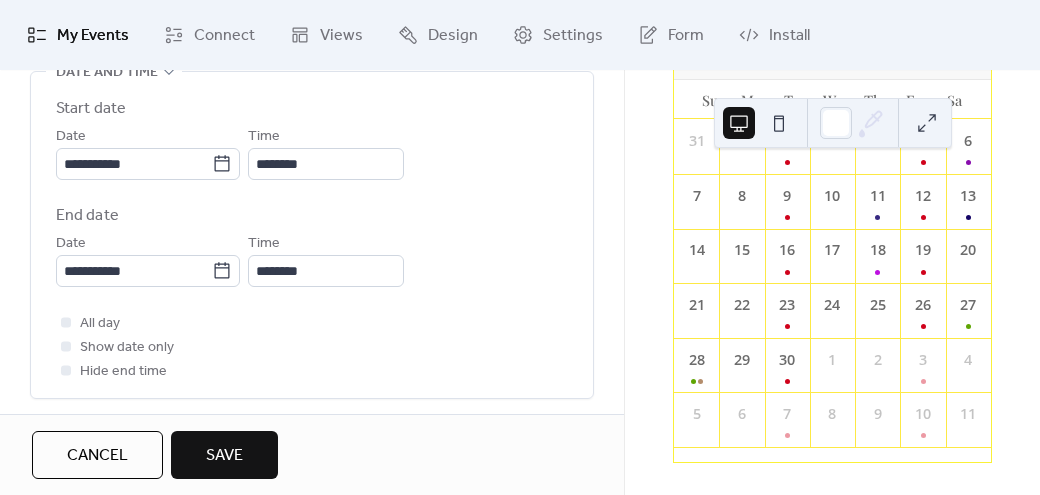 click on "End date" at bounding box center [312, 216] 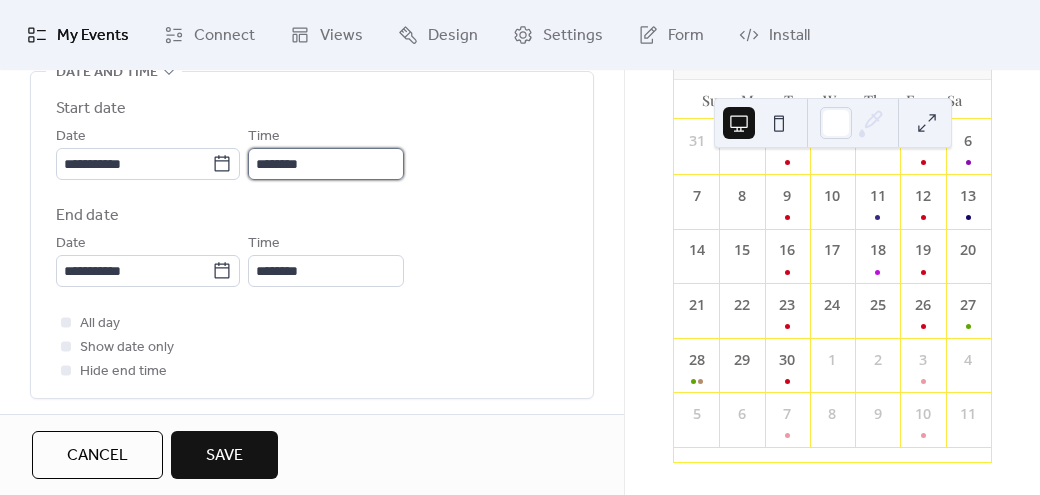 click on "********" at bounding box center [326, 164] 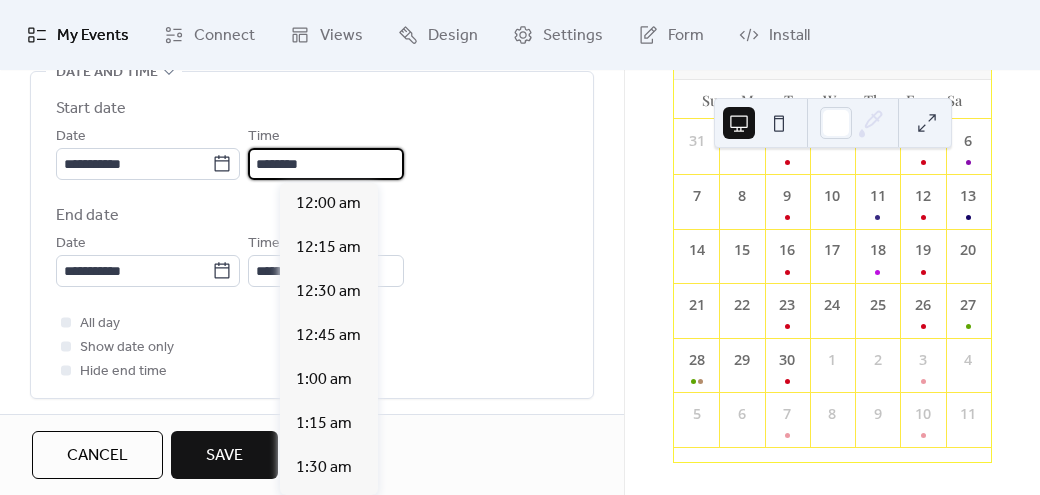 scroll, scrollTop: 3975, scrollLeft: 0, axis: vertical 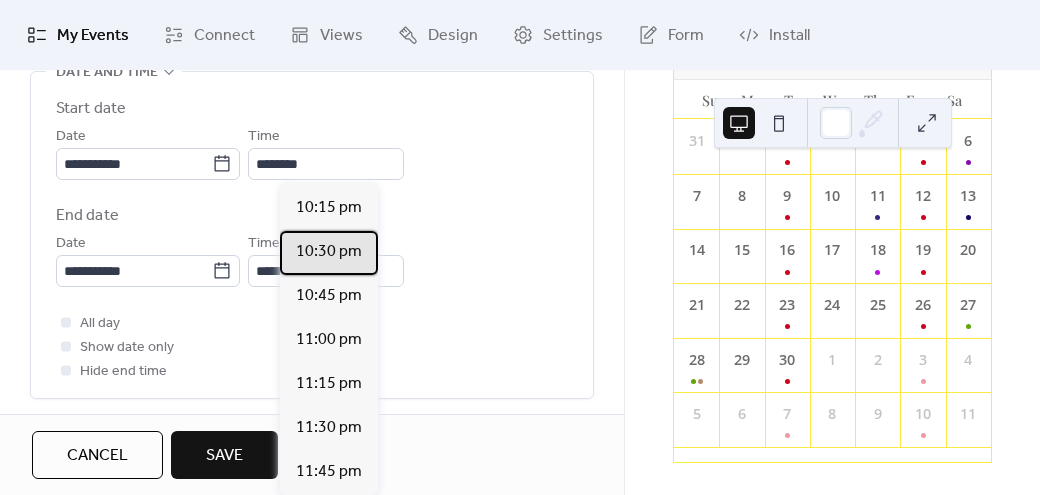 drag, startPoint x: 316, startPoint y: 260, endPoint x: 371, endPoint y: 224, distance: 65.734314 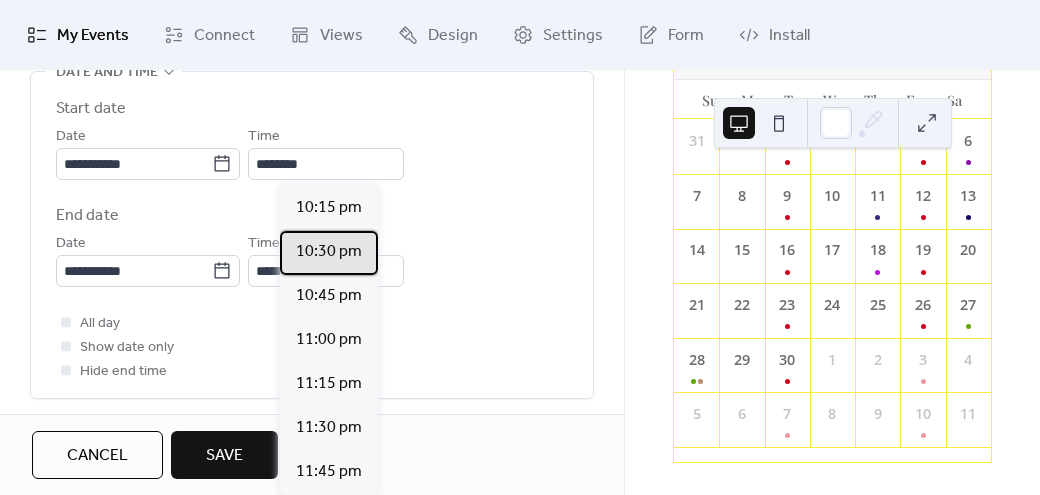click on "10:30 pm" at bounding box center [329, 253] 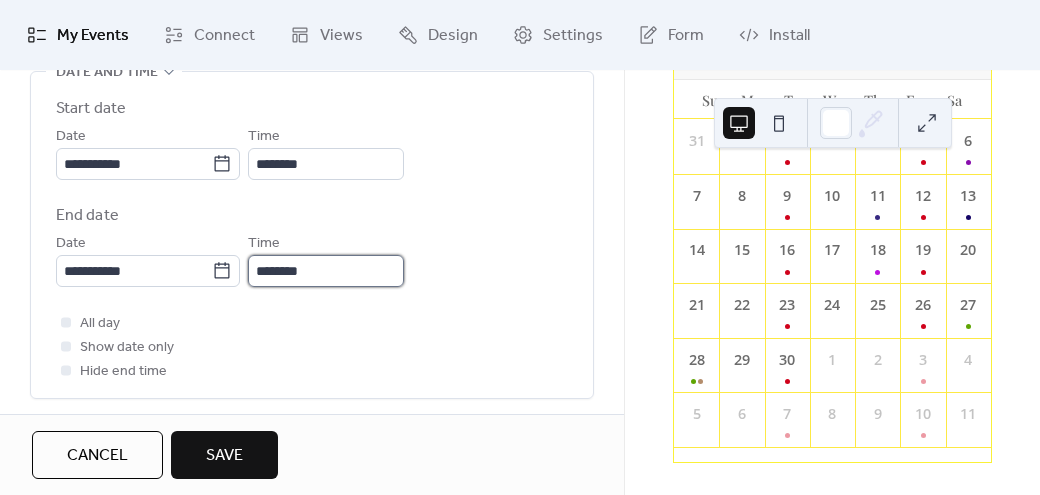click on "********" at bounding box center [326, 271] 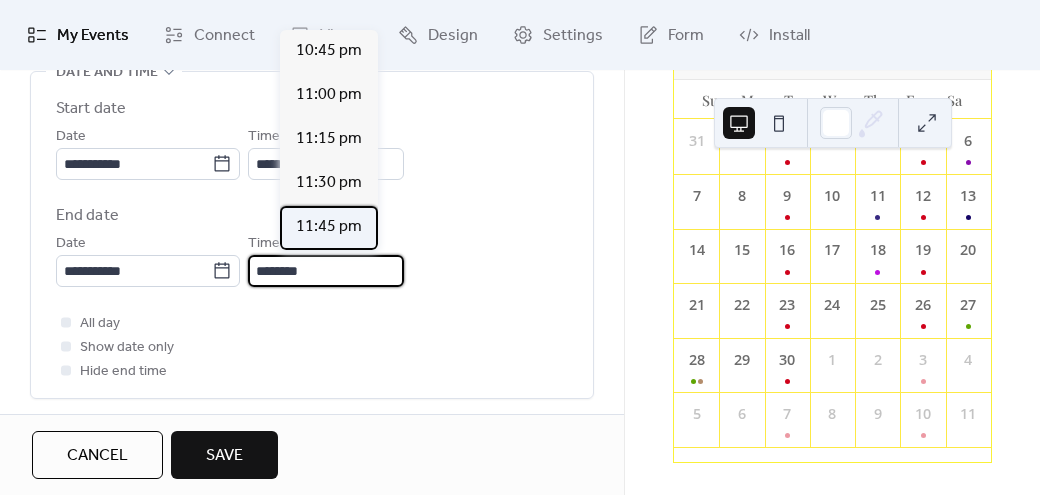 click on "11:45 pm" at bounding box center [329, 227] 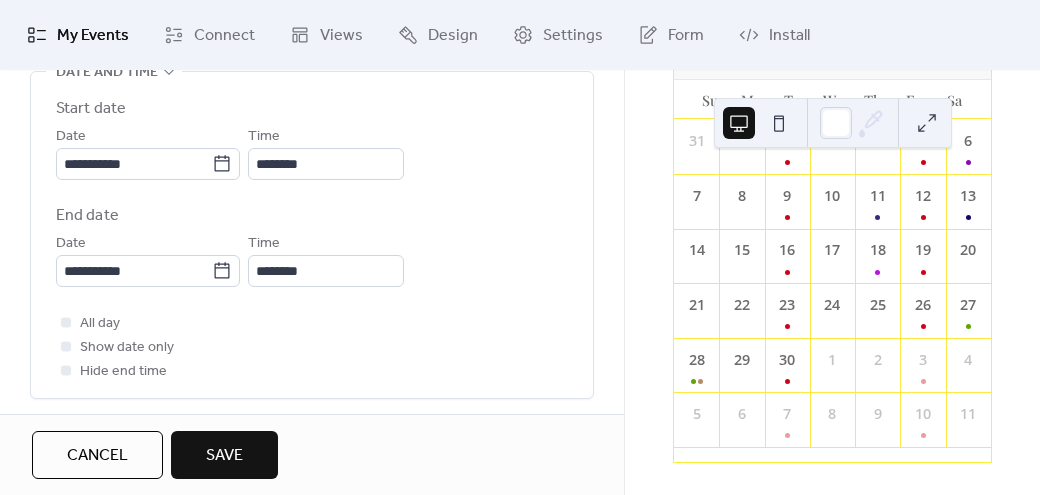 click on "End date" at bounding box center [312, 216] 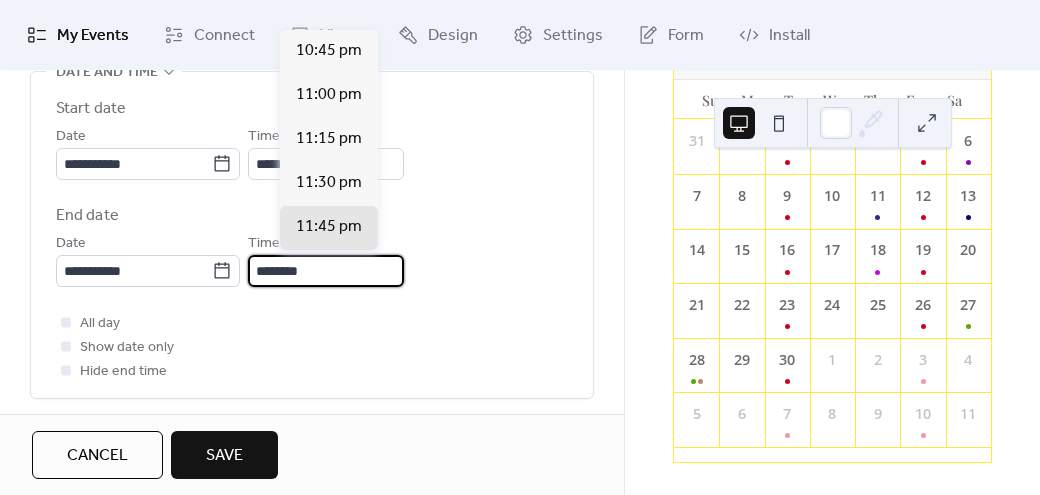 click on "********" at bounding box center (326, 271) 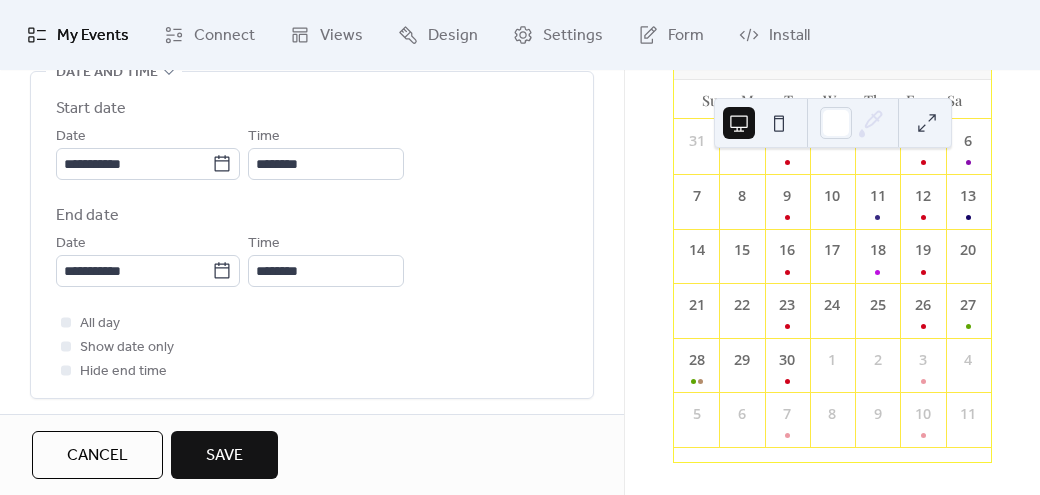 click on "**********" at bounding box center [312, 270] 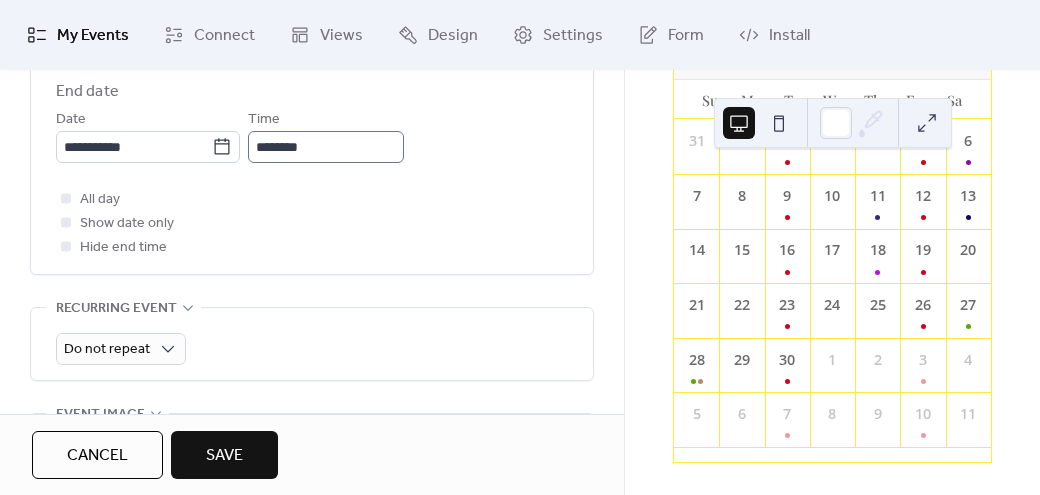 scroll, scrollTop: 814, scrollLeft: 0, axis: vertical 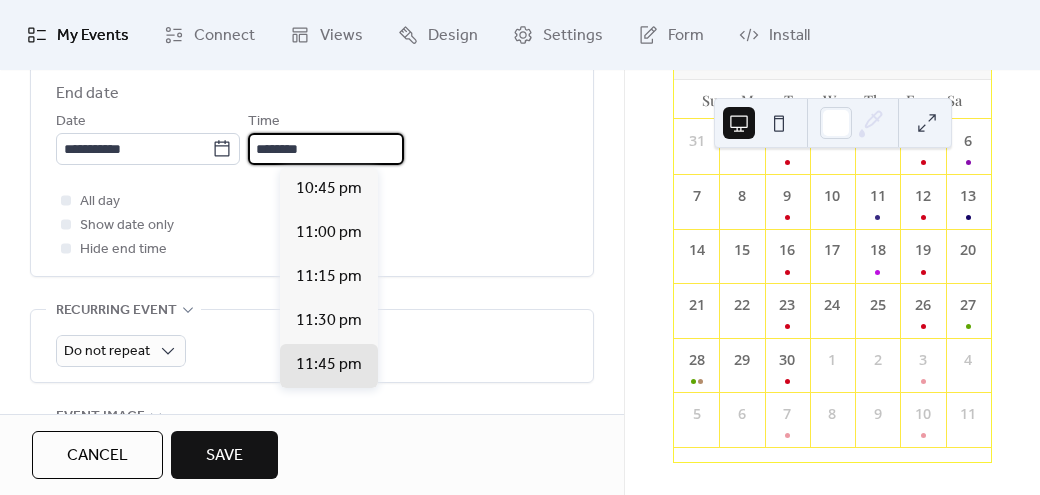 click on "********" at bounding box center [326, 149] 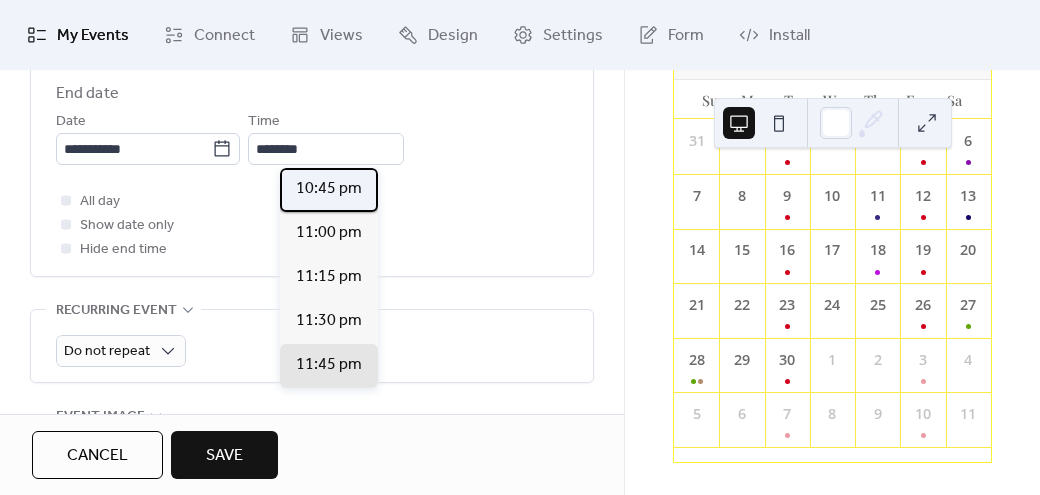 click on "10:45 pm" at bounding box center [329, 190] 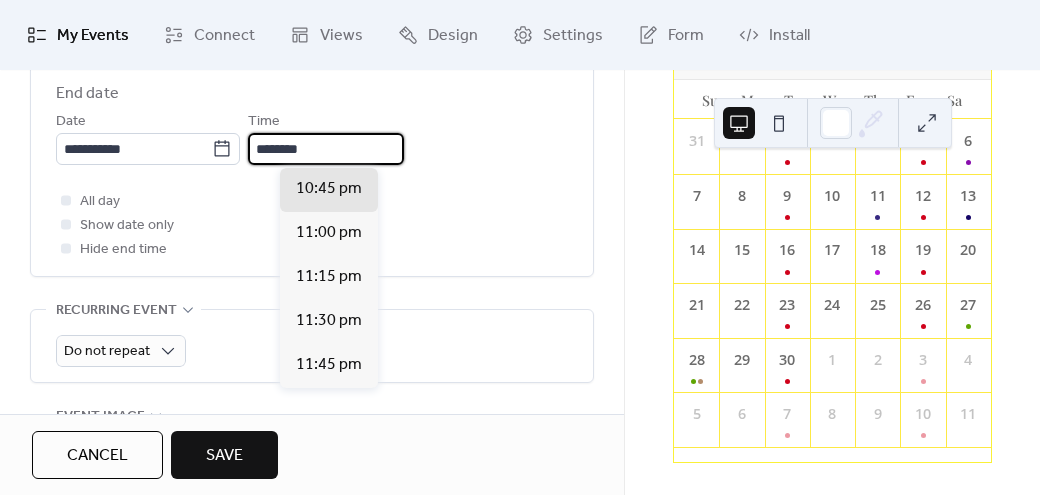 click on "********" at bounding box center [326, 149] 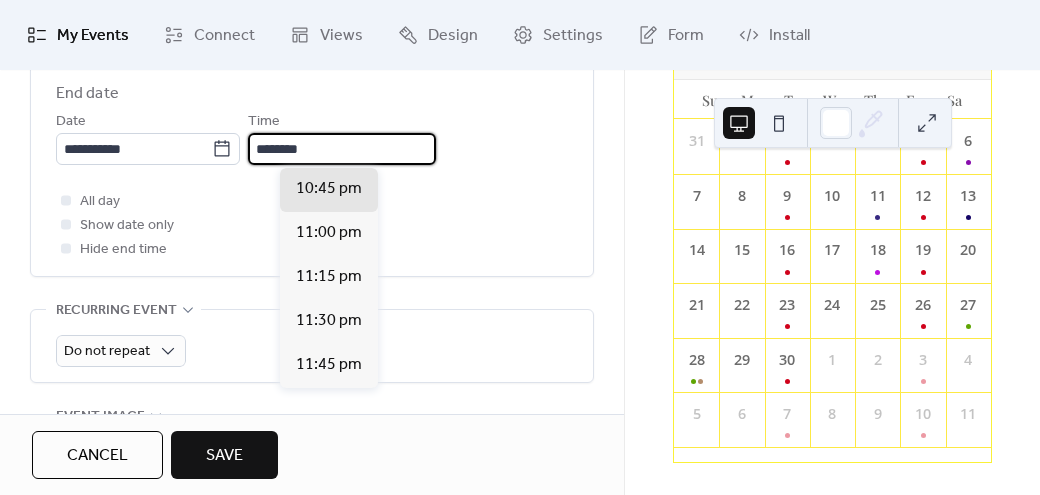 drag, startPoint x: 353, startPoint y: 142, endPoint x: 235, endPoint y: 175, distance: 122.52755 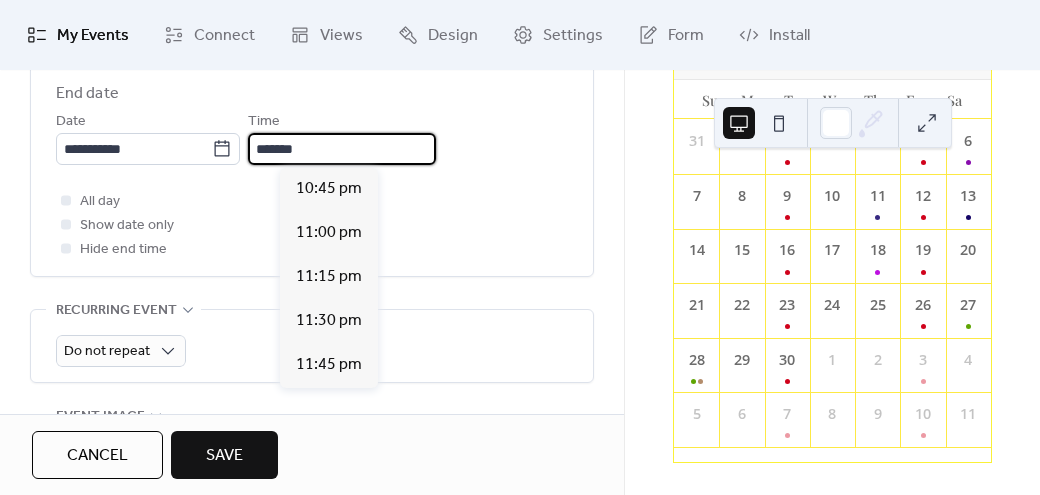 type on "********" 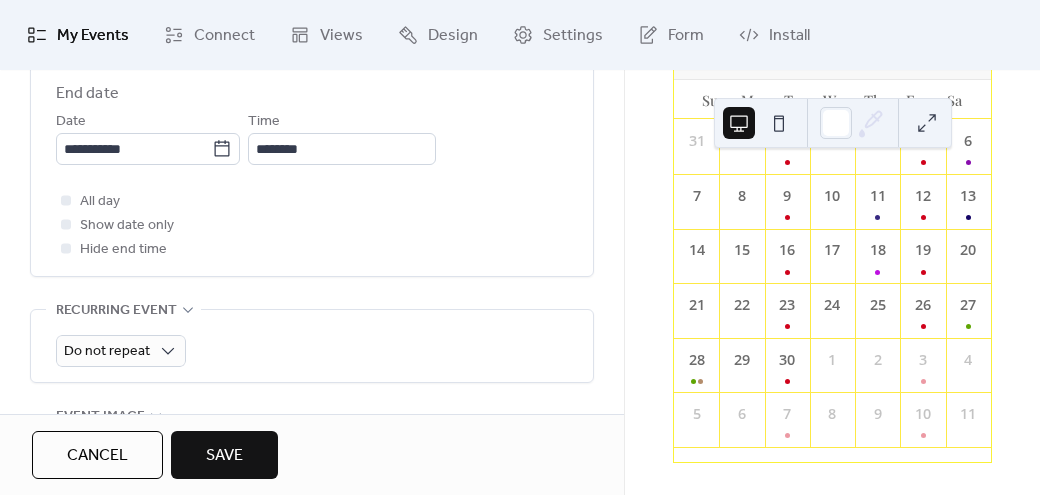 scroll, scrollTop: 0, scrollLeft: 0, axis: both 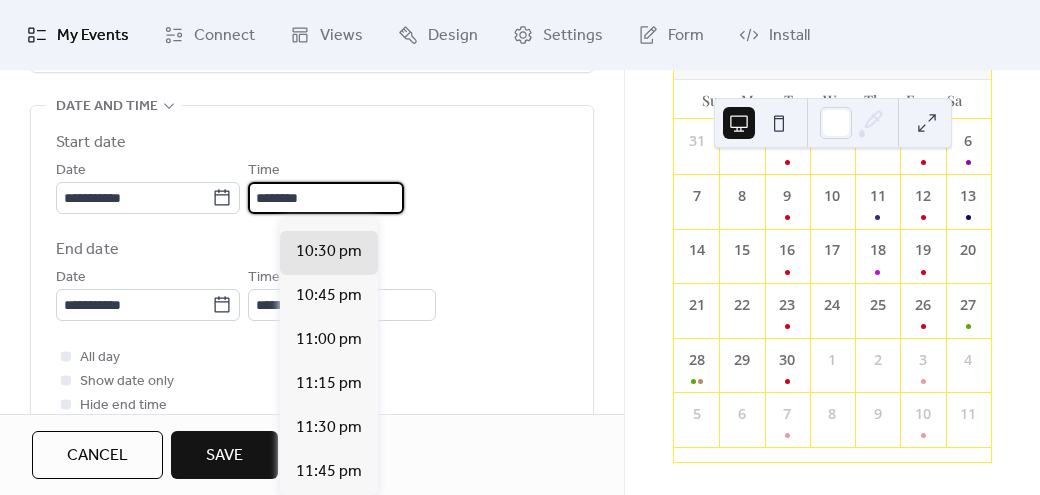 drag, startPoint x: 346, startPoint y: 194, endPoint x: 324, endPoint y: 190, distance: 22.36068 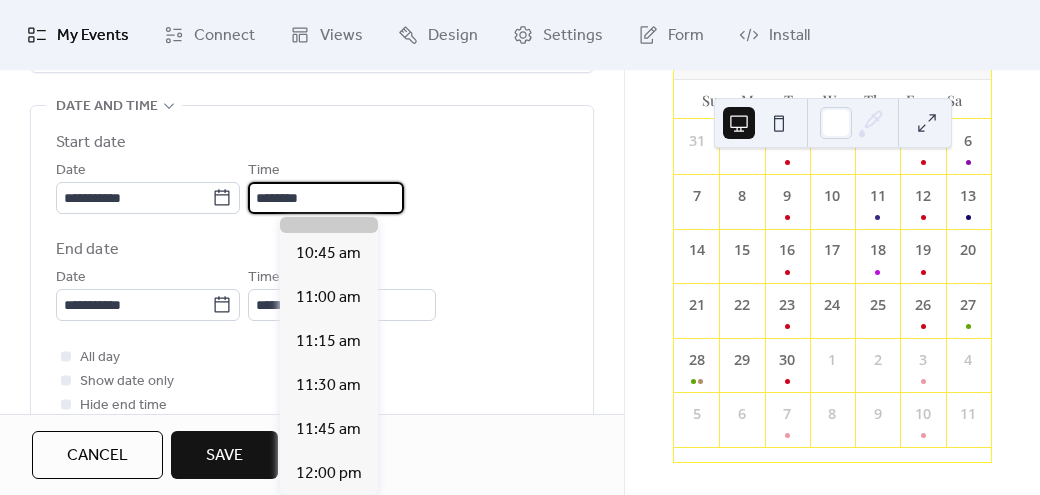 type on "********" 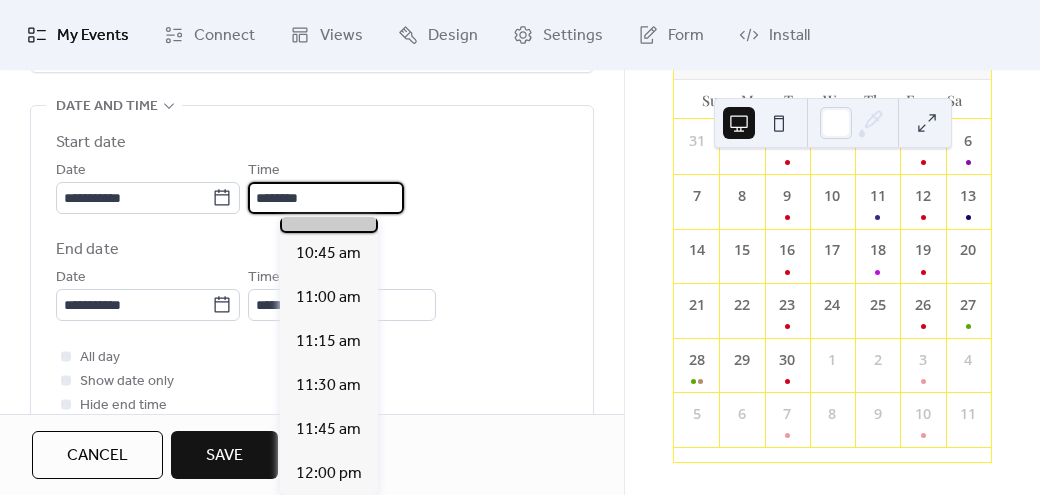 click on "10:30 am" at bounding box center [329, 211] 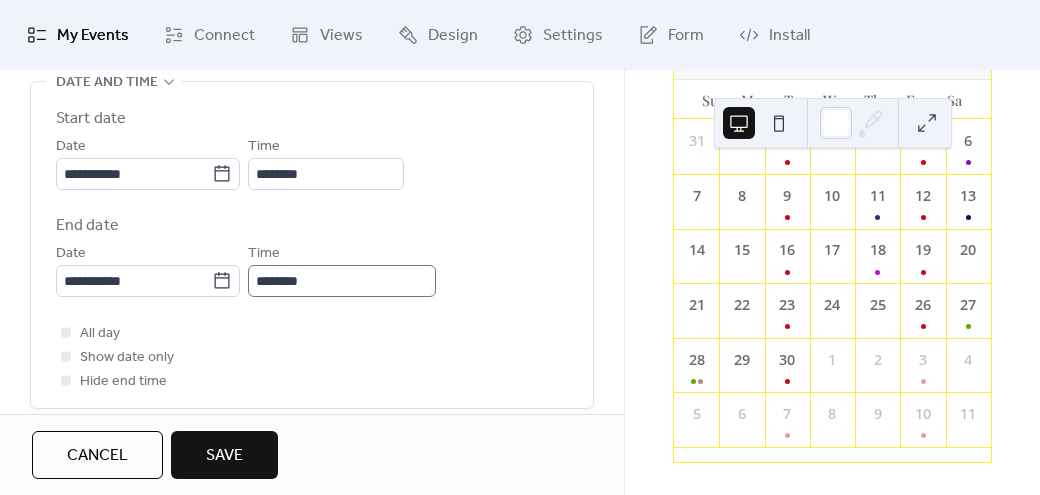 scroll, scrollTop: 691, scrollLeft: 0, axis: vertical 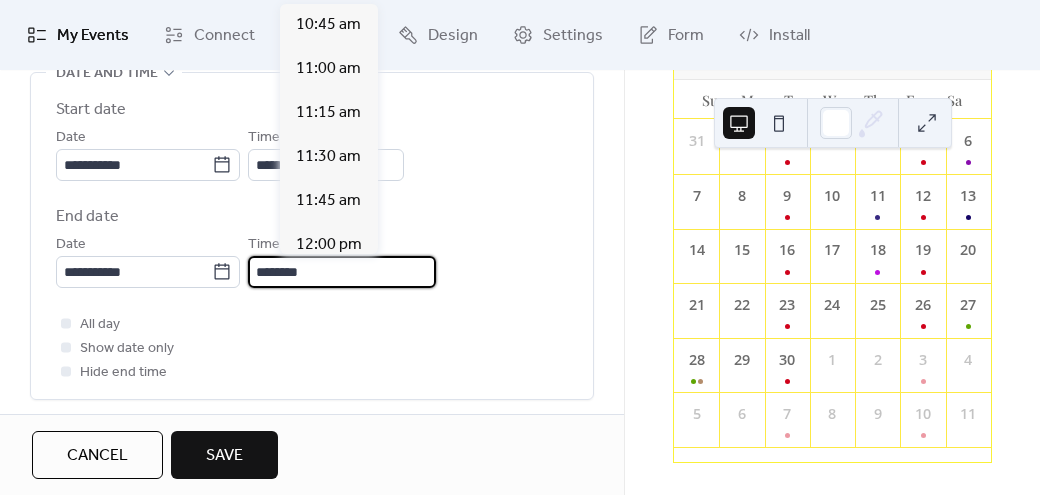click on "********" at bounding box center (342, 272) 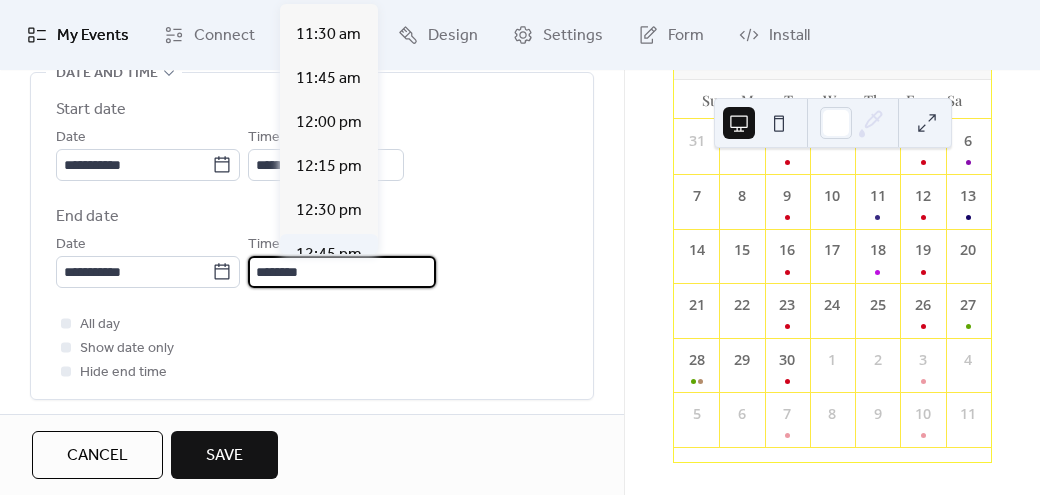scroll, scrollTop: 130, scrollLeft: 0, axis: vertical 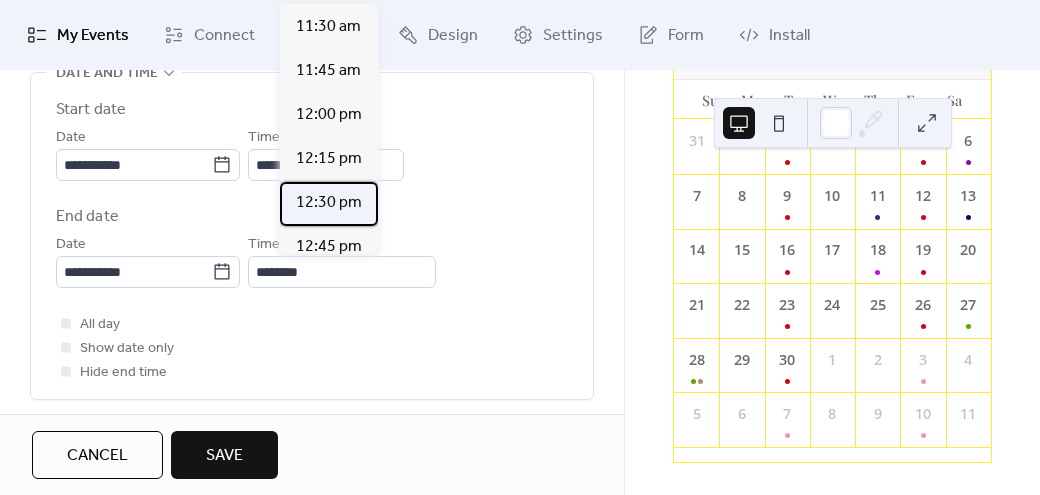 click on "12:30 pm" at bounding box center [329, 203] 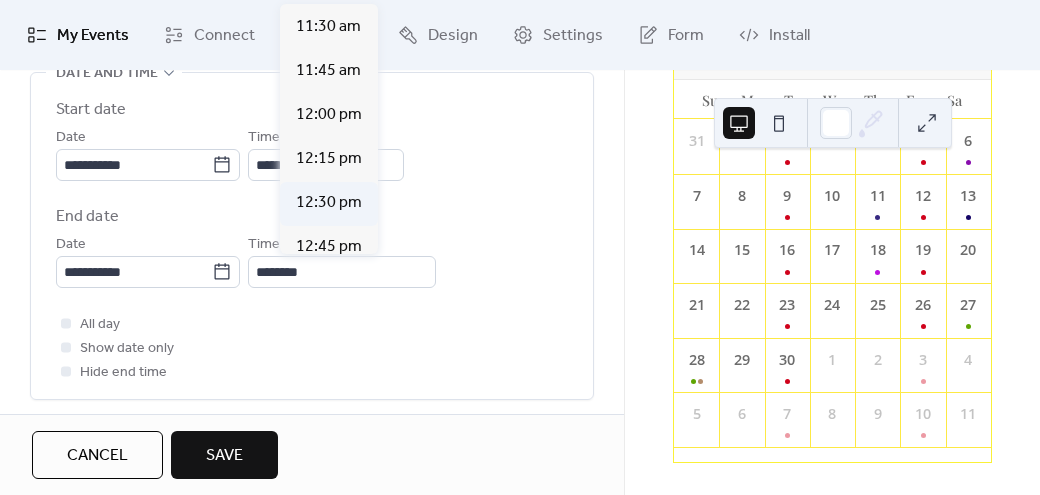 type on "********" 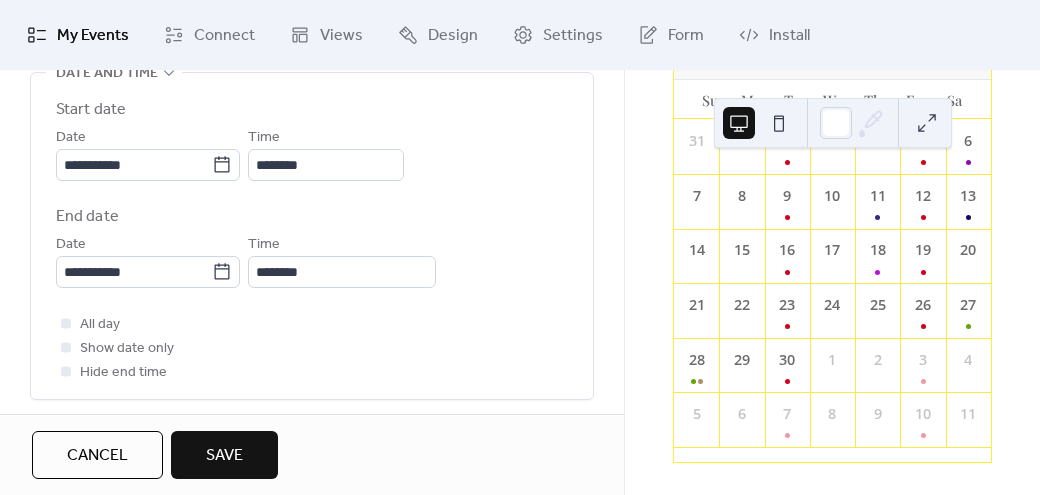 click on "**********" at bounding box center (312, 236) 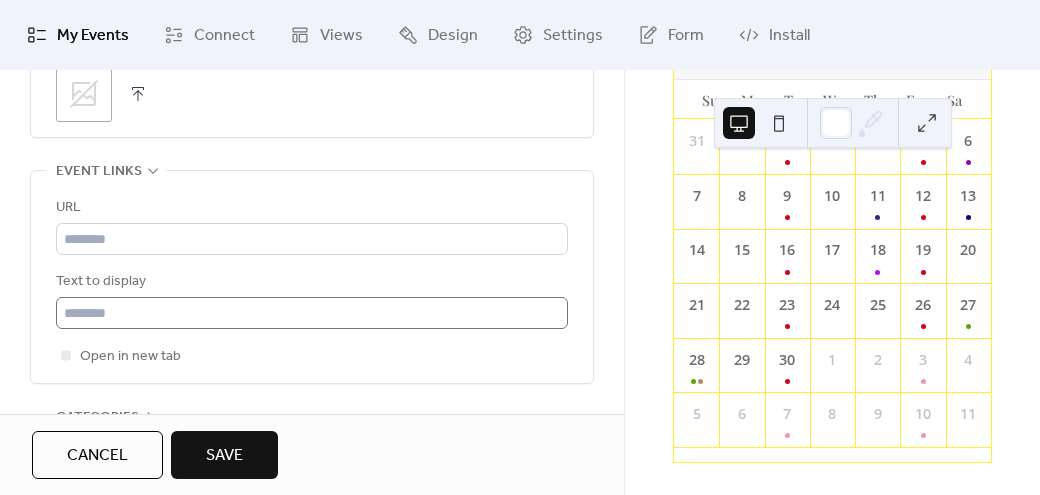 scroll, scrollTop: 1190, scrollLeft: 0, axis: vertical 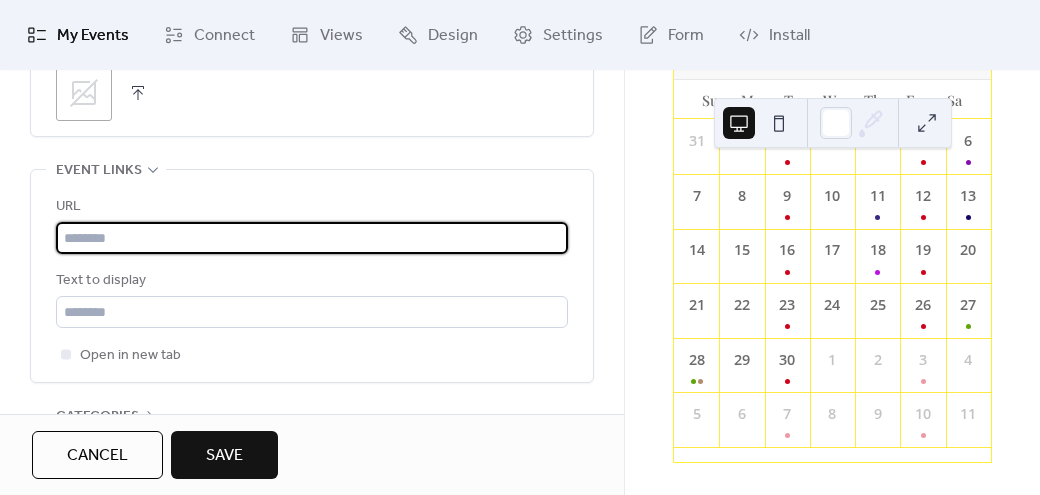 click at bounding box center [312, 238] 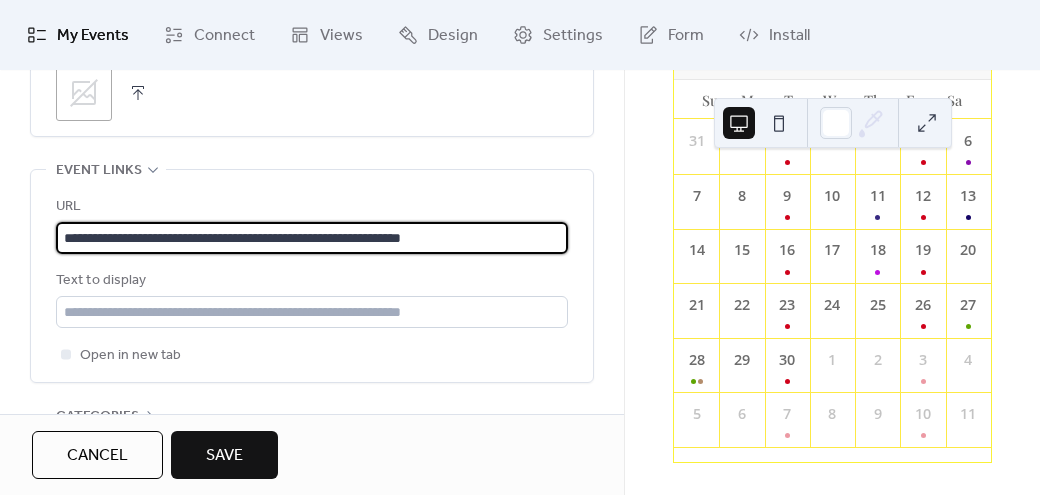 type on "**********" 